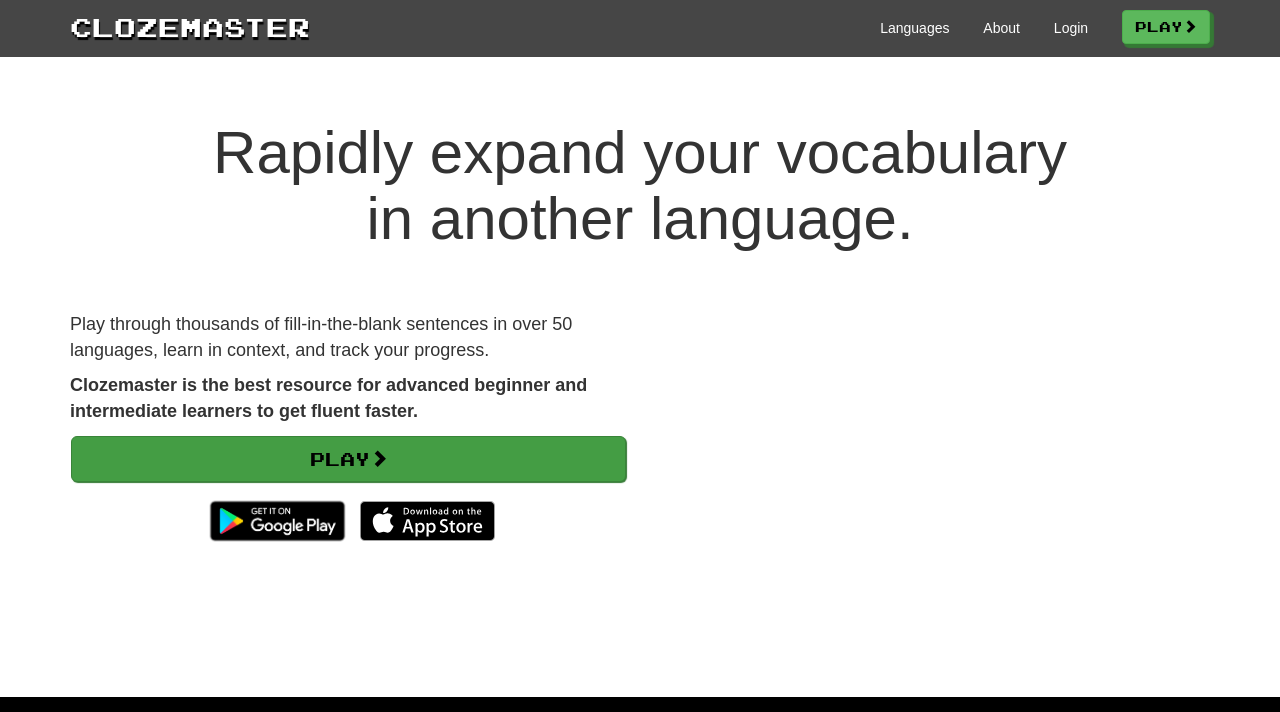 scroll, scrollTop: 0, scrollLeft: 0, axis: both 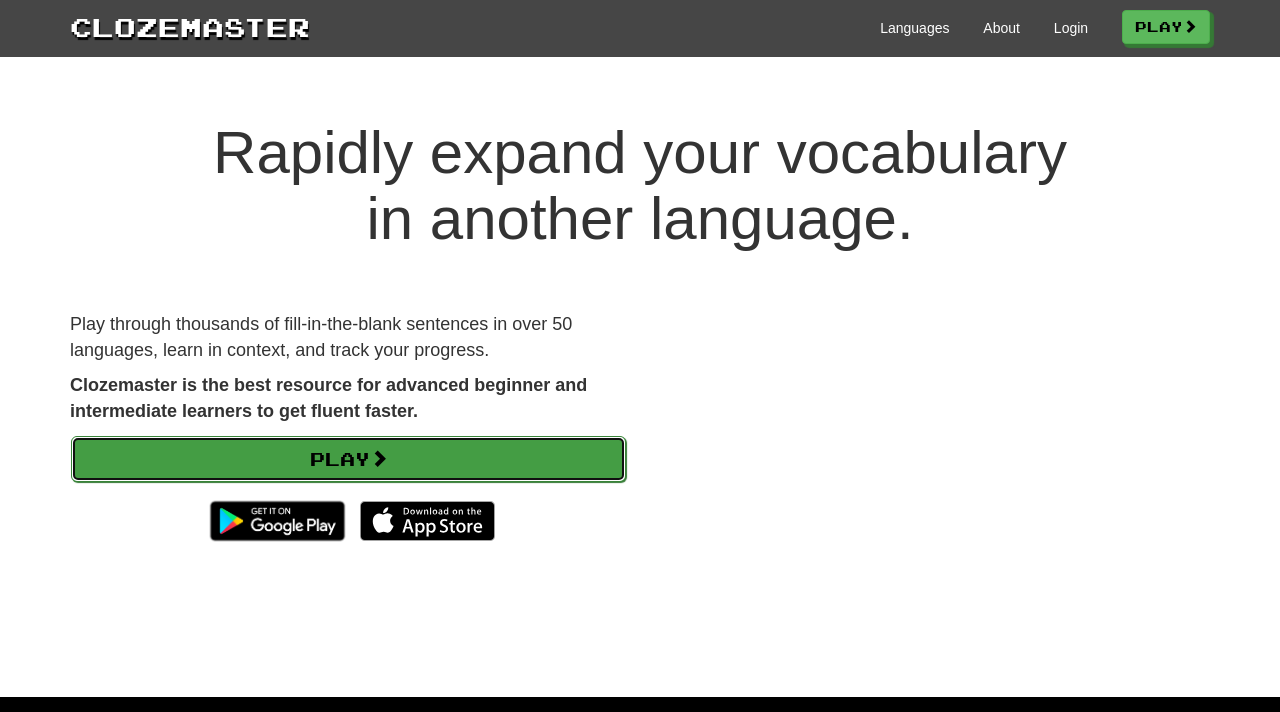 click on "Play" at bounding box center [348, 459] 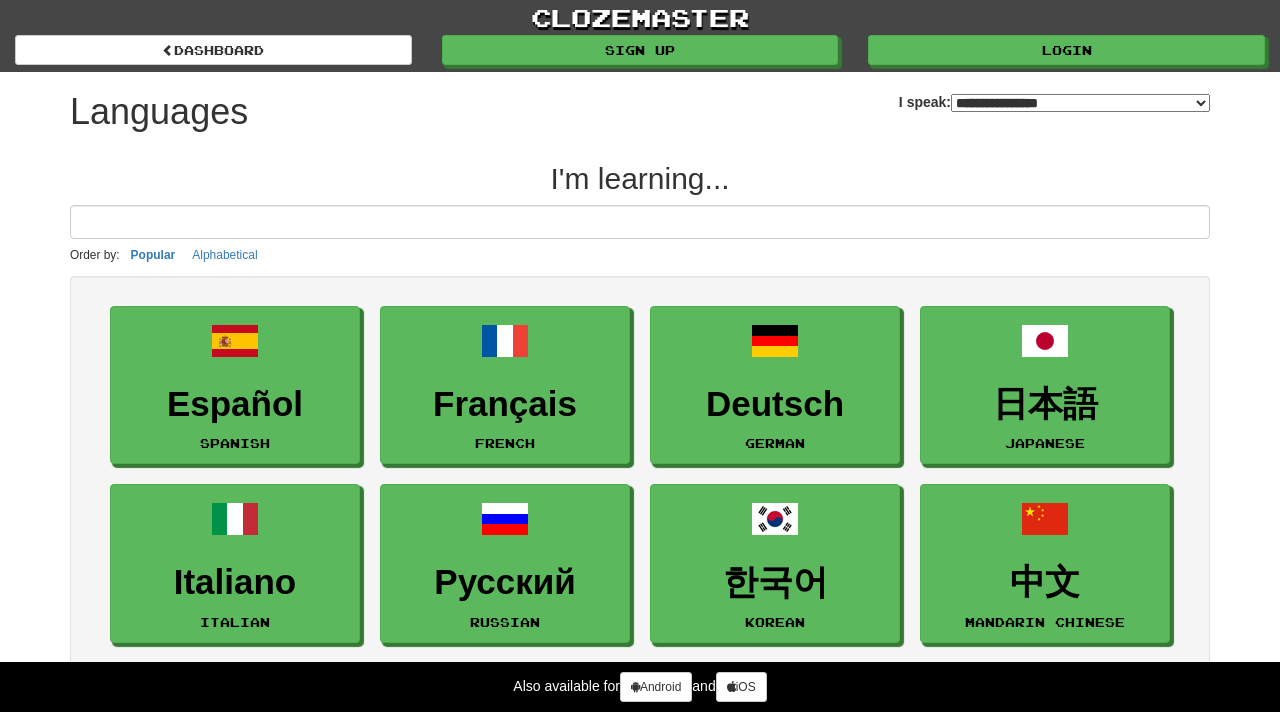 select on "*******" 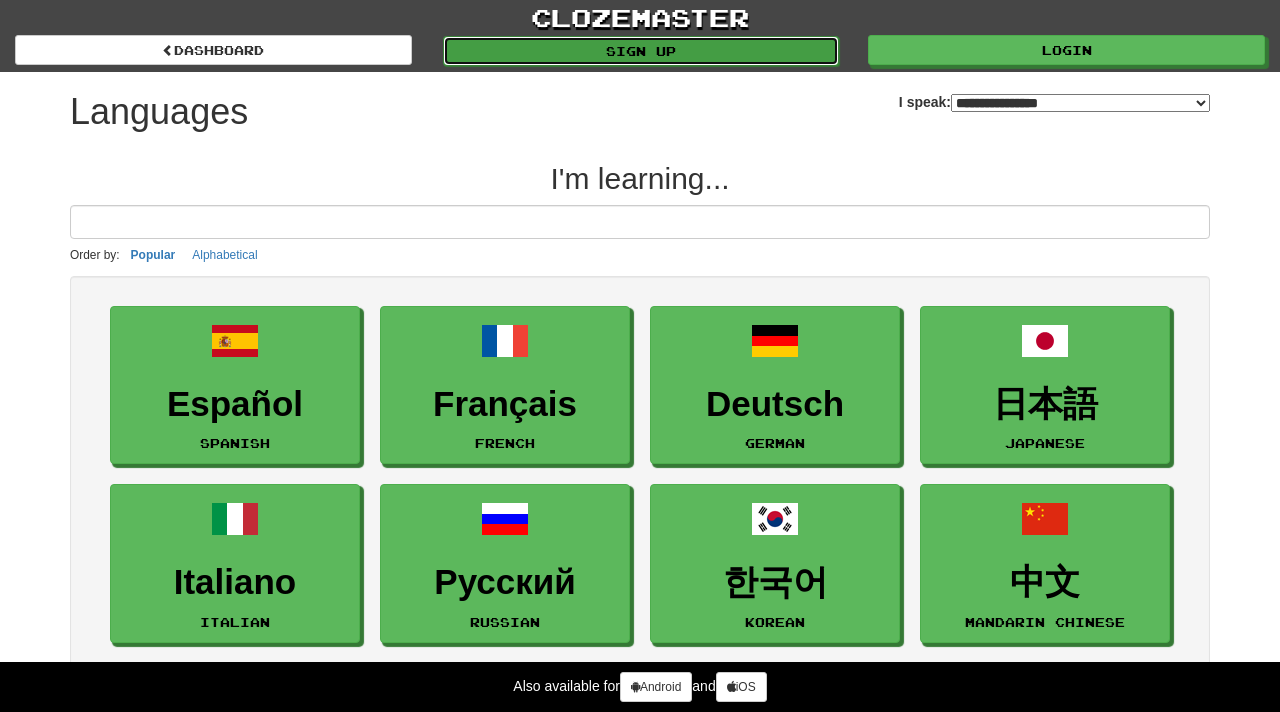 click on "Sign up" at bounding box center [641, 51] 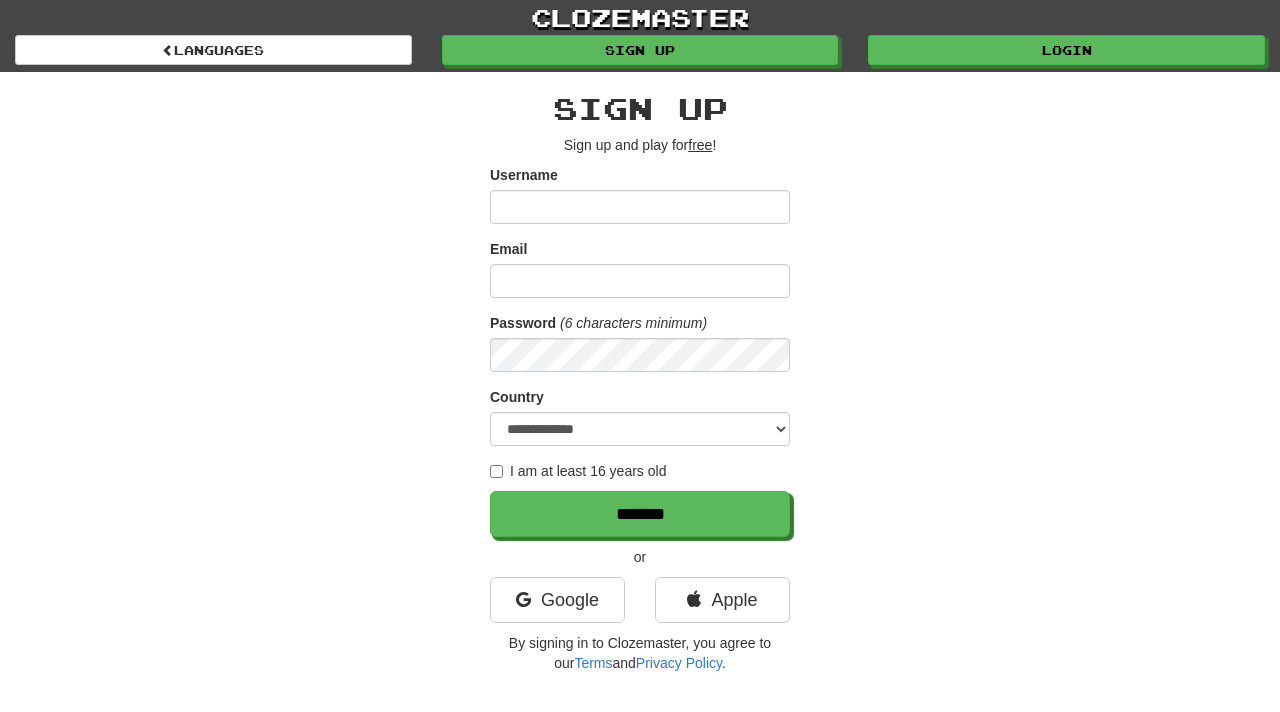 scroll, scrollTop: 0, scrollLeft: 0, axis: both 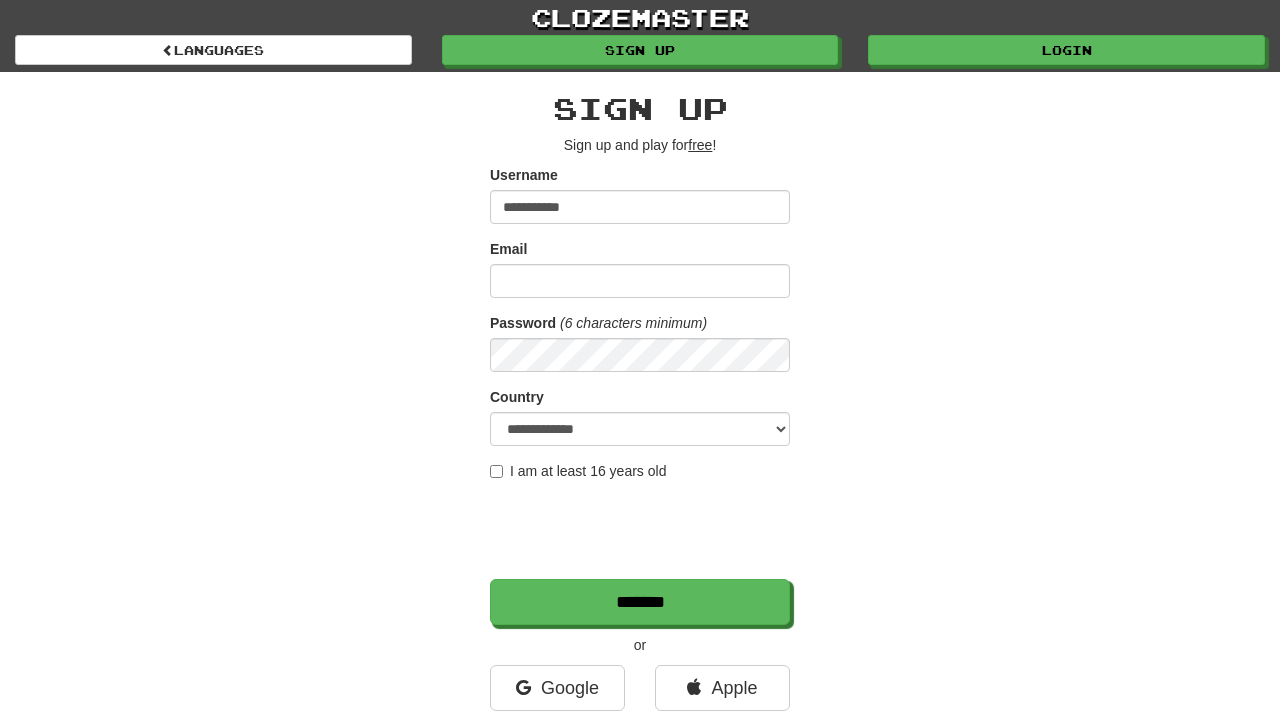type on "**********" 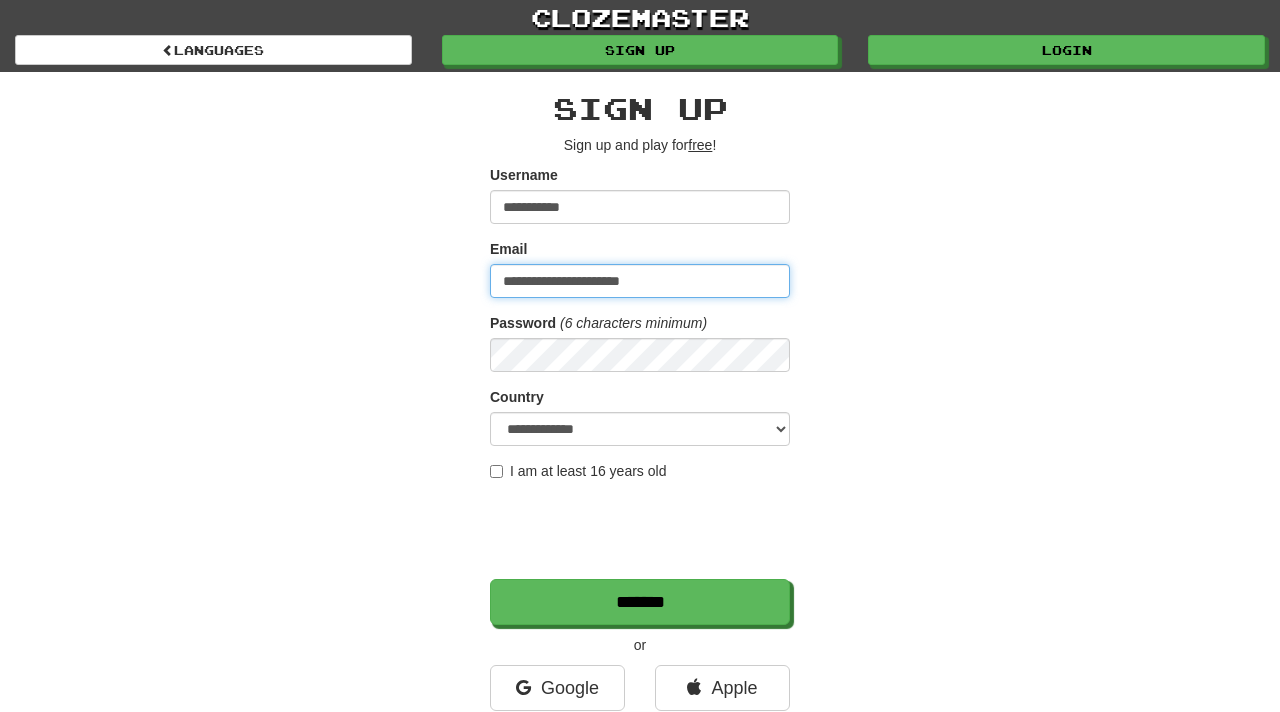 type on "**********" 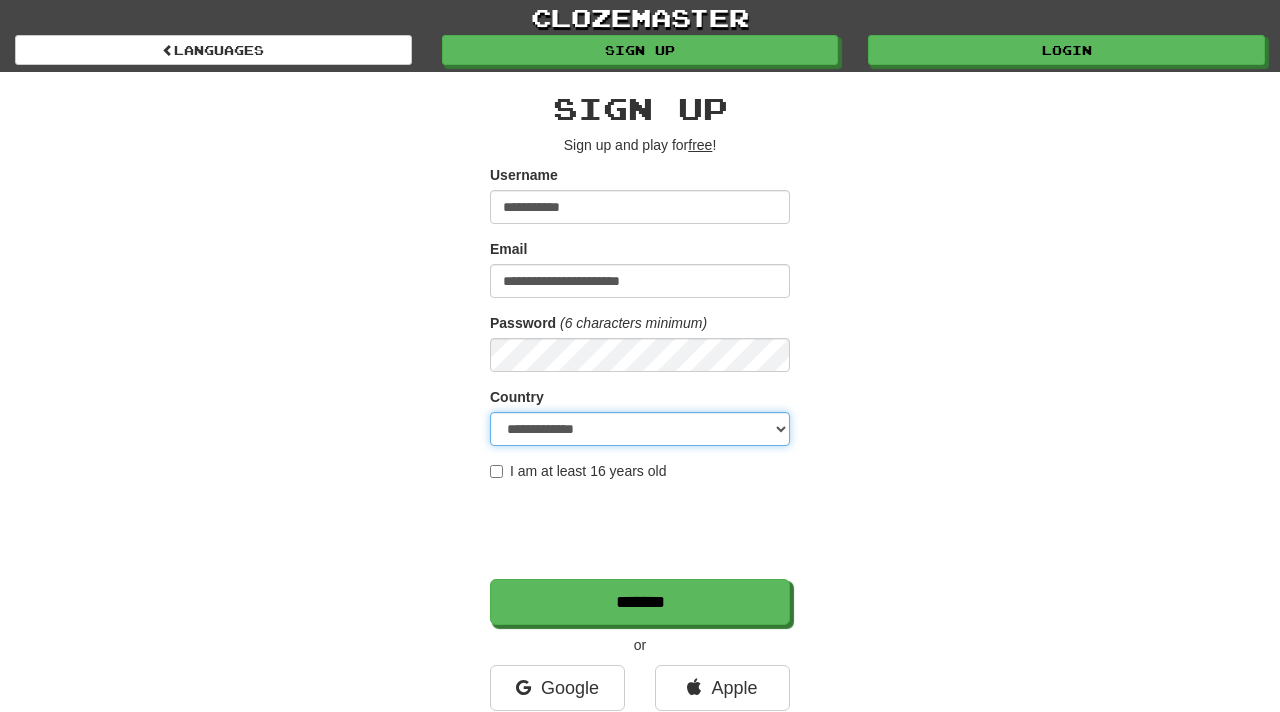 click on "**********" at bounding box center (640, 429) 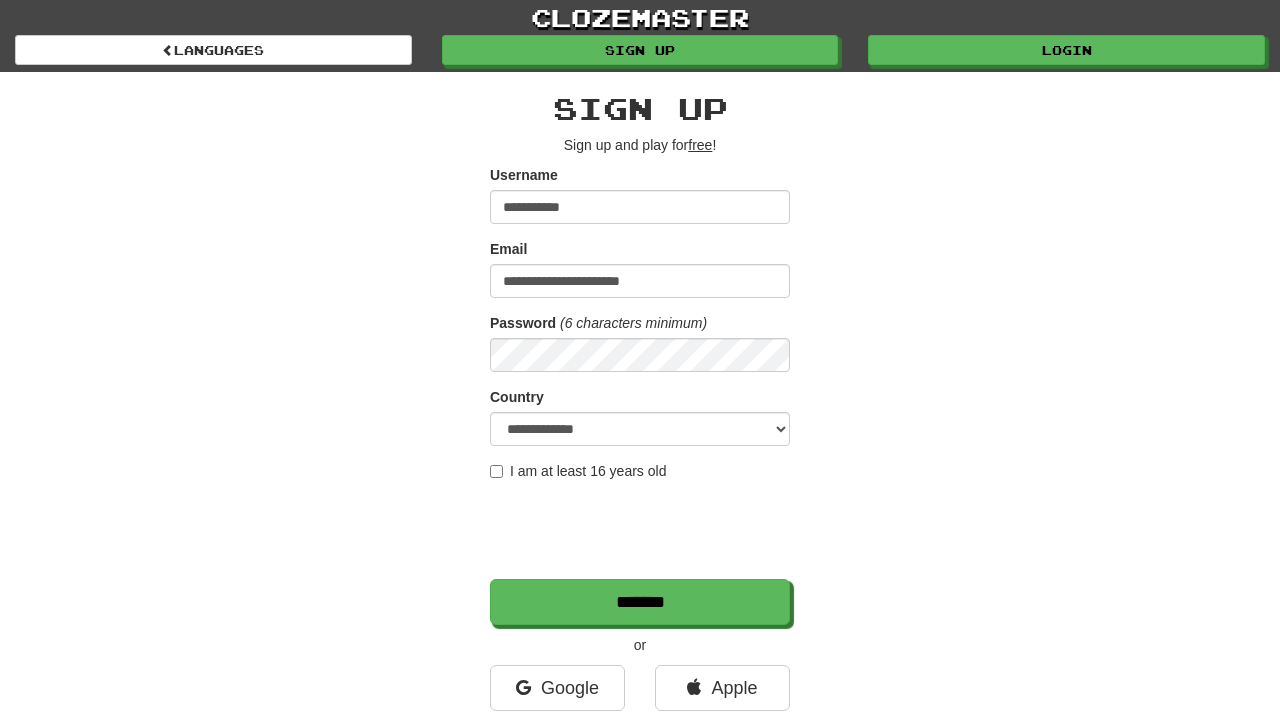 click on "I am at least 16 years old" at bounding box center (578, 471) 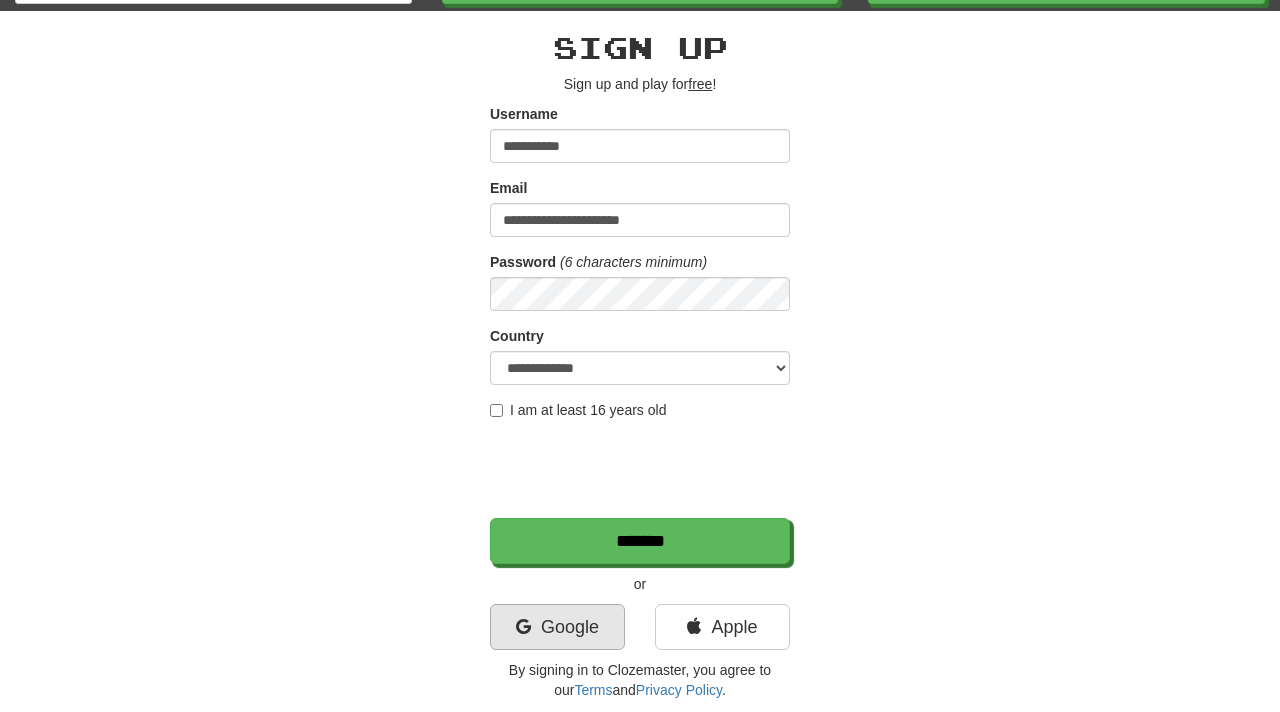scroll, scrollTop: 66, scrollLeft: 0, axis: vertical 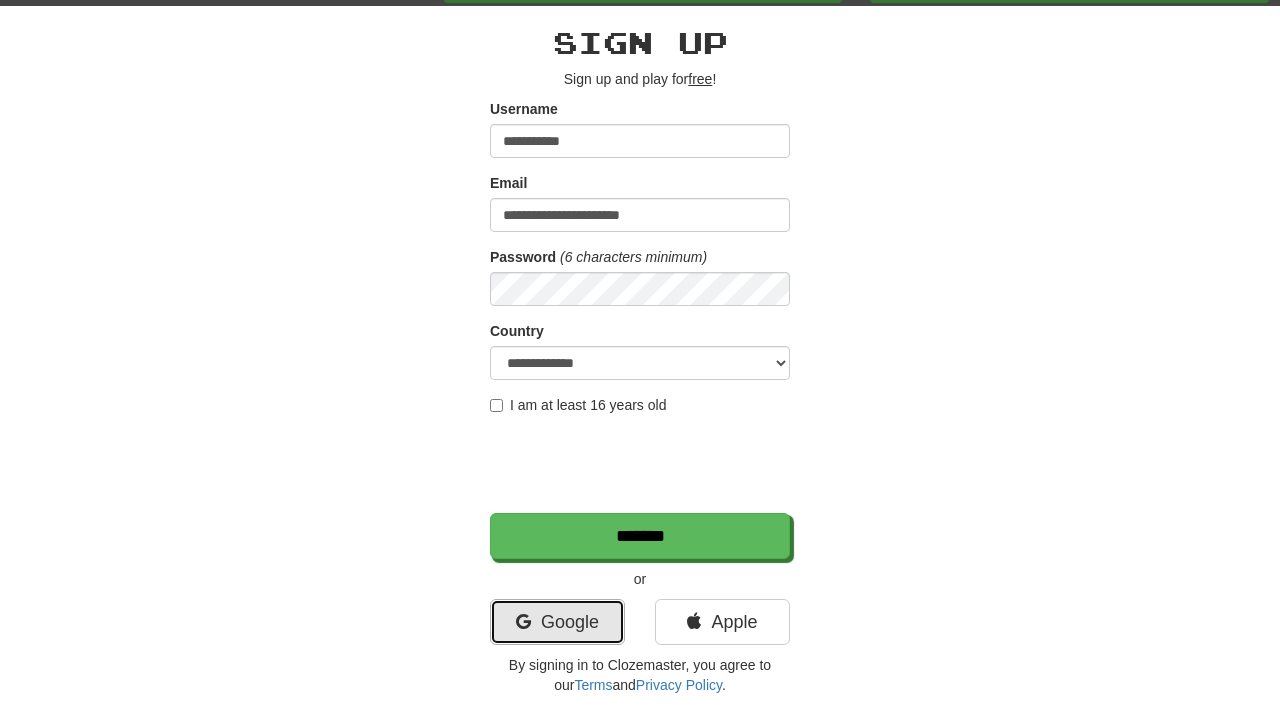 click on "Google" at bounding box center [557, 622] 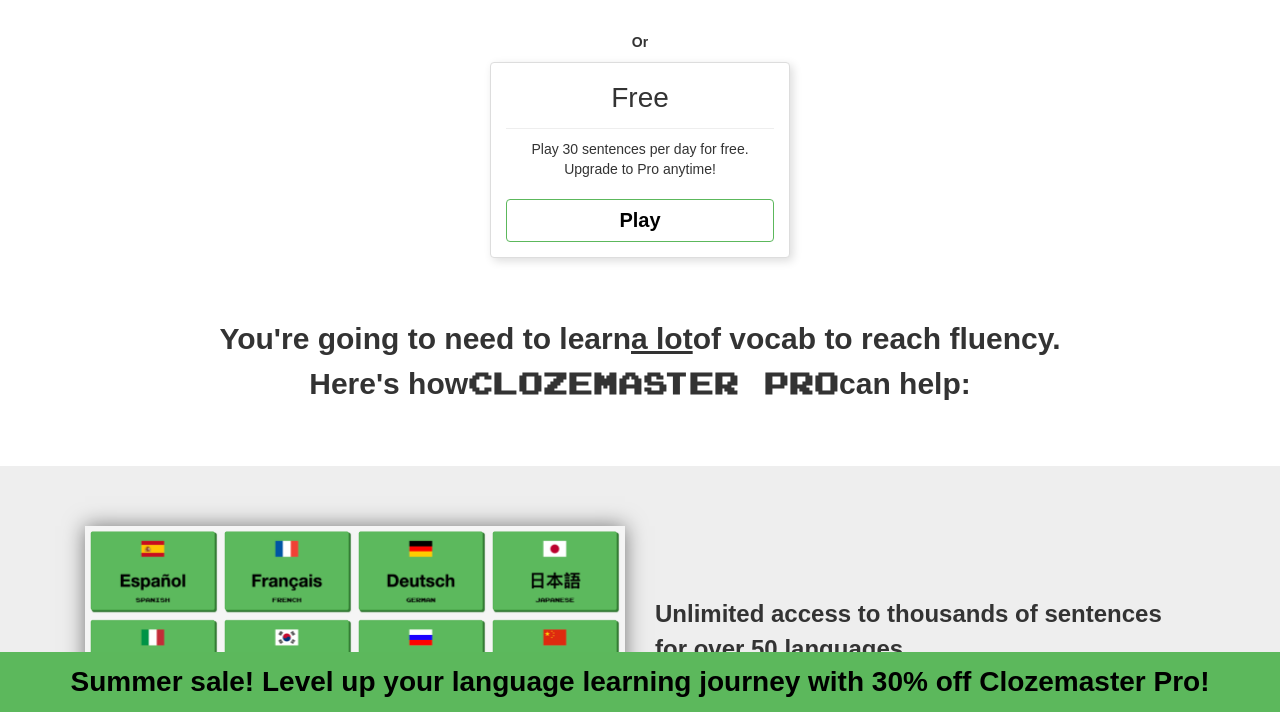 scroll, scrollTop: 679, scrollLeft: 0, axis: vertical 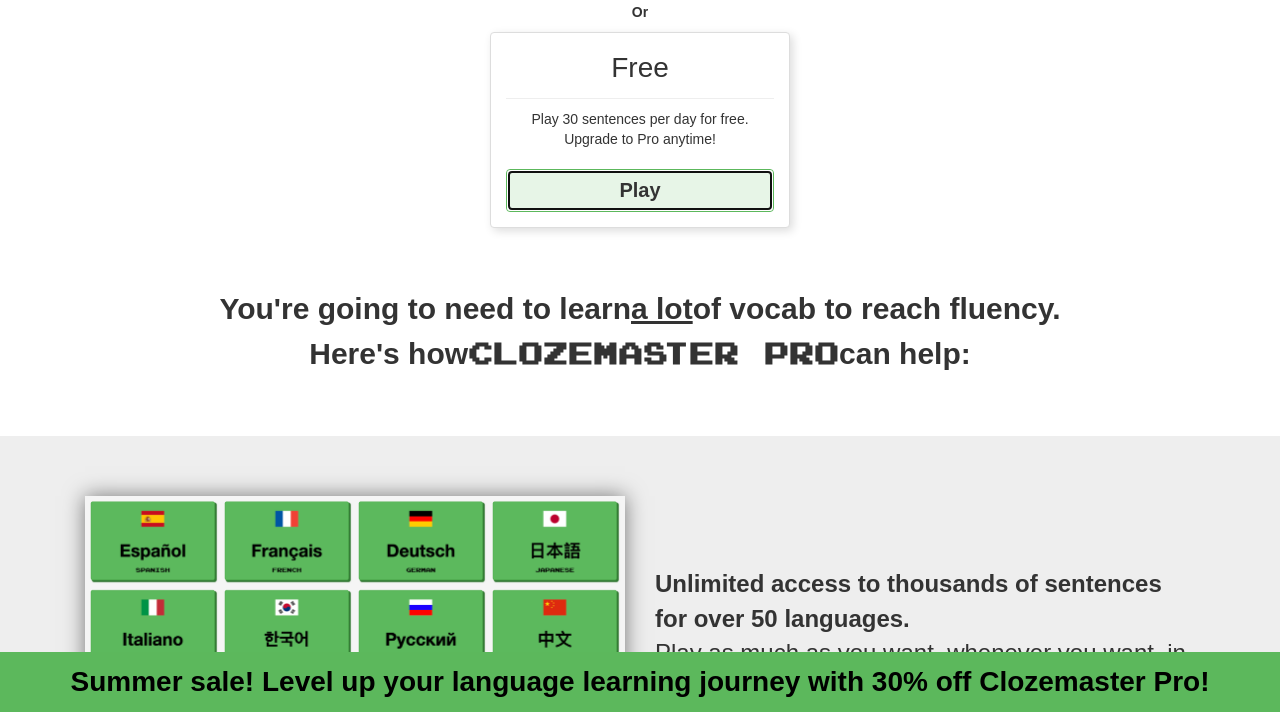 click on "Play" at bounding box center [640, 190] 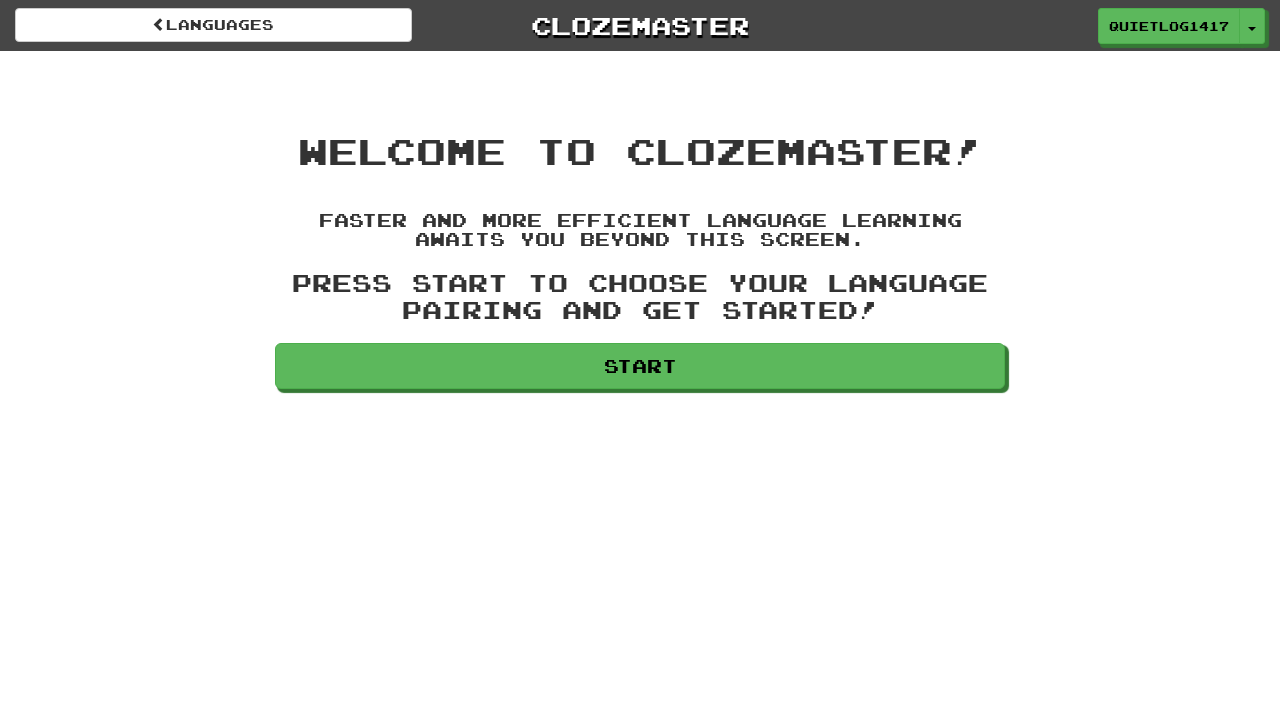 scroll, scrollTop: 0, scrollLeft: 0, axis: both 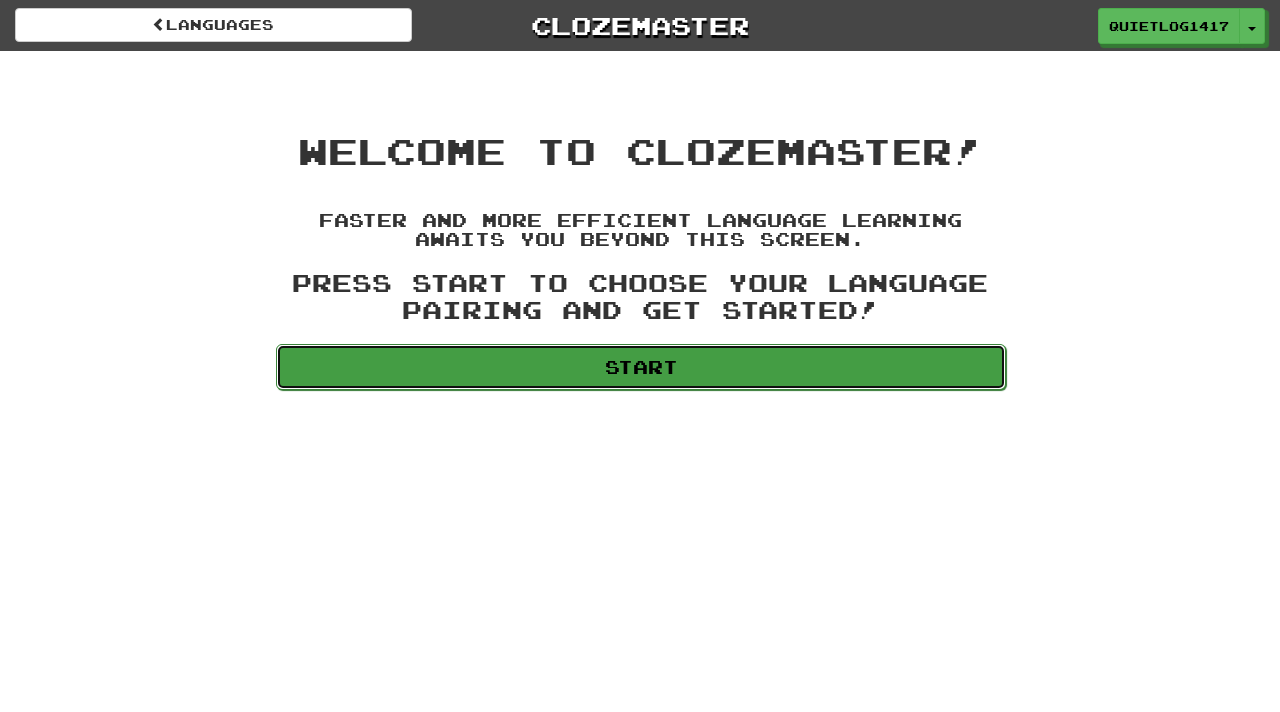 click on "Start" at bounding box center [641, 367] 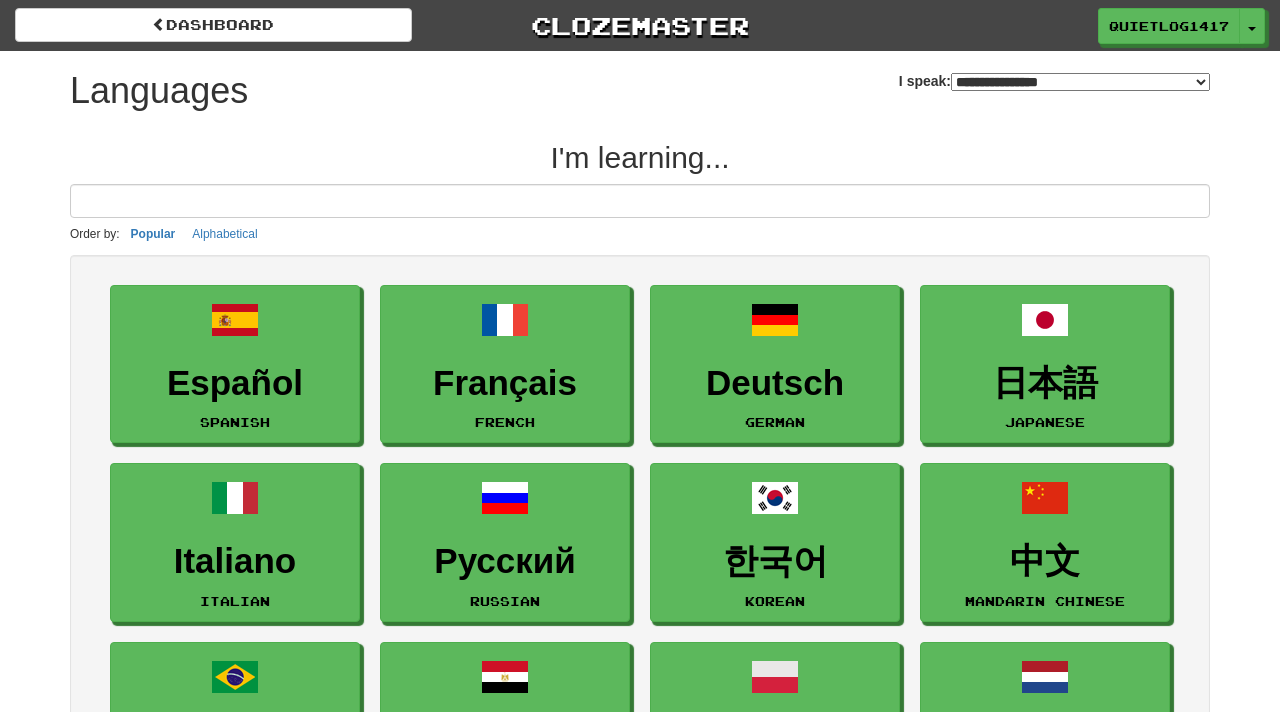 select on "*******" 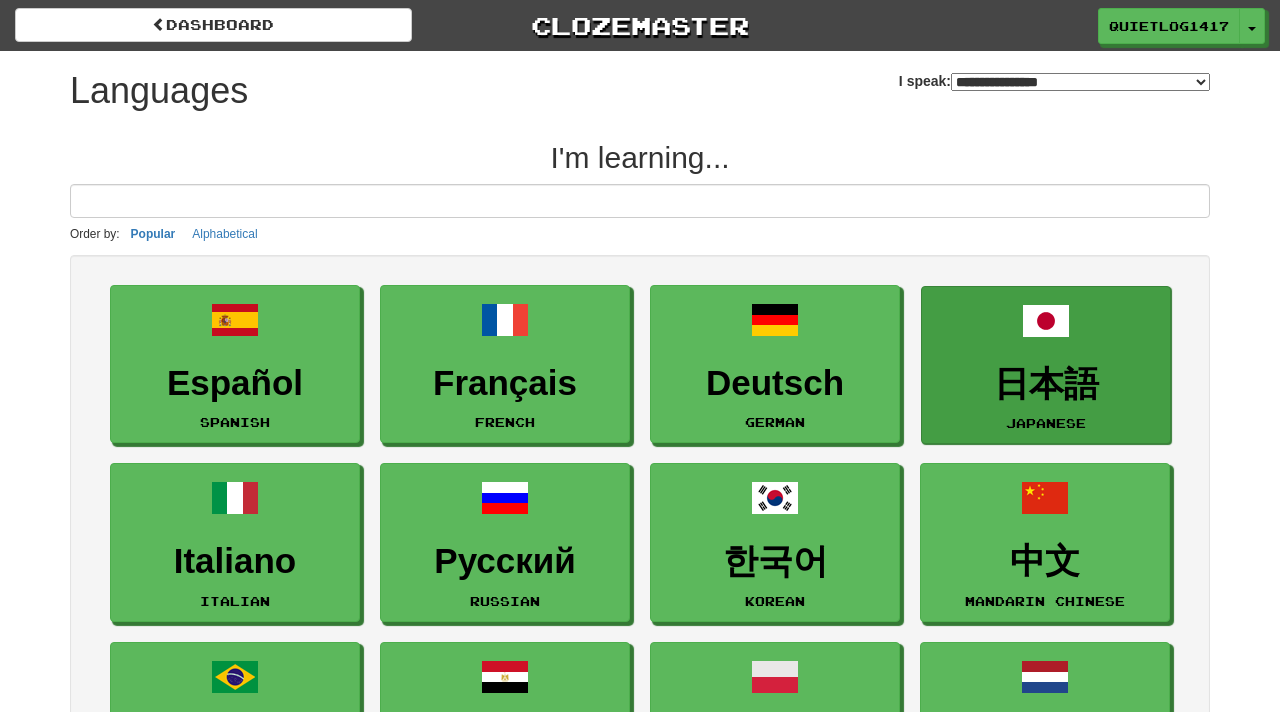 scroll, scrollTop: 0, scrollLeft: 0, axis: both 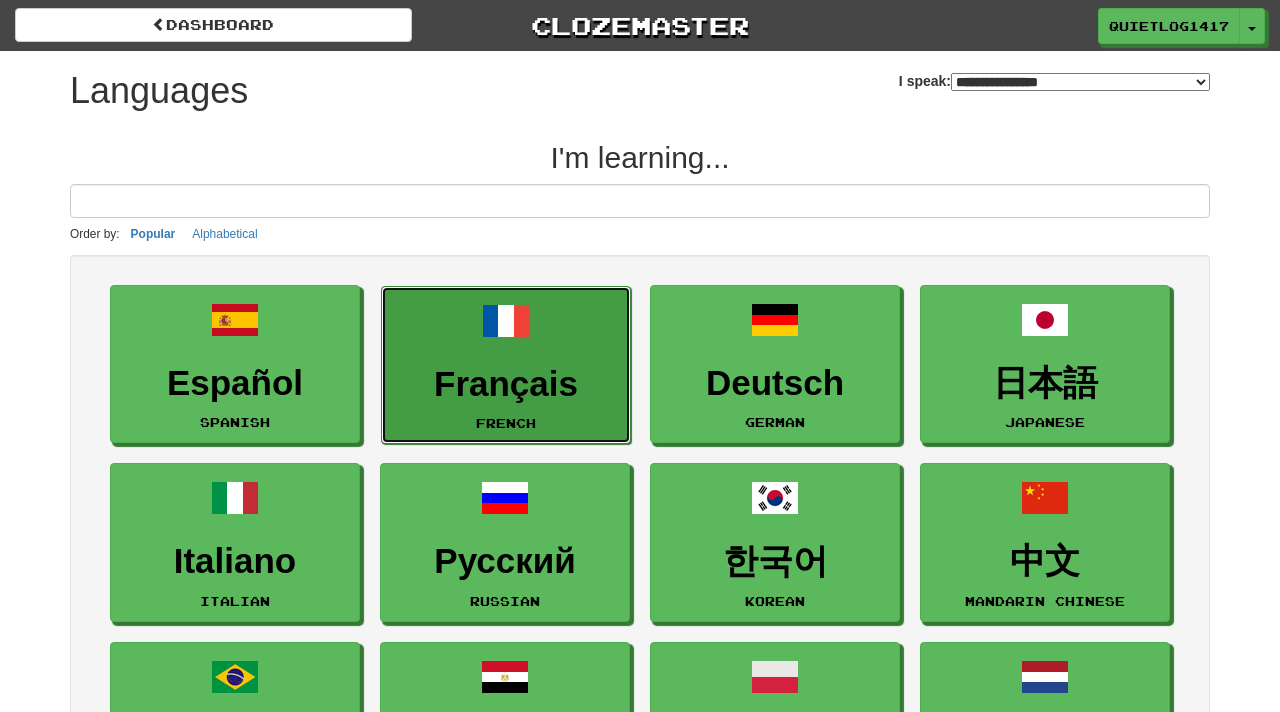 click on "Français" at bounding box center (506, 384) 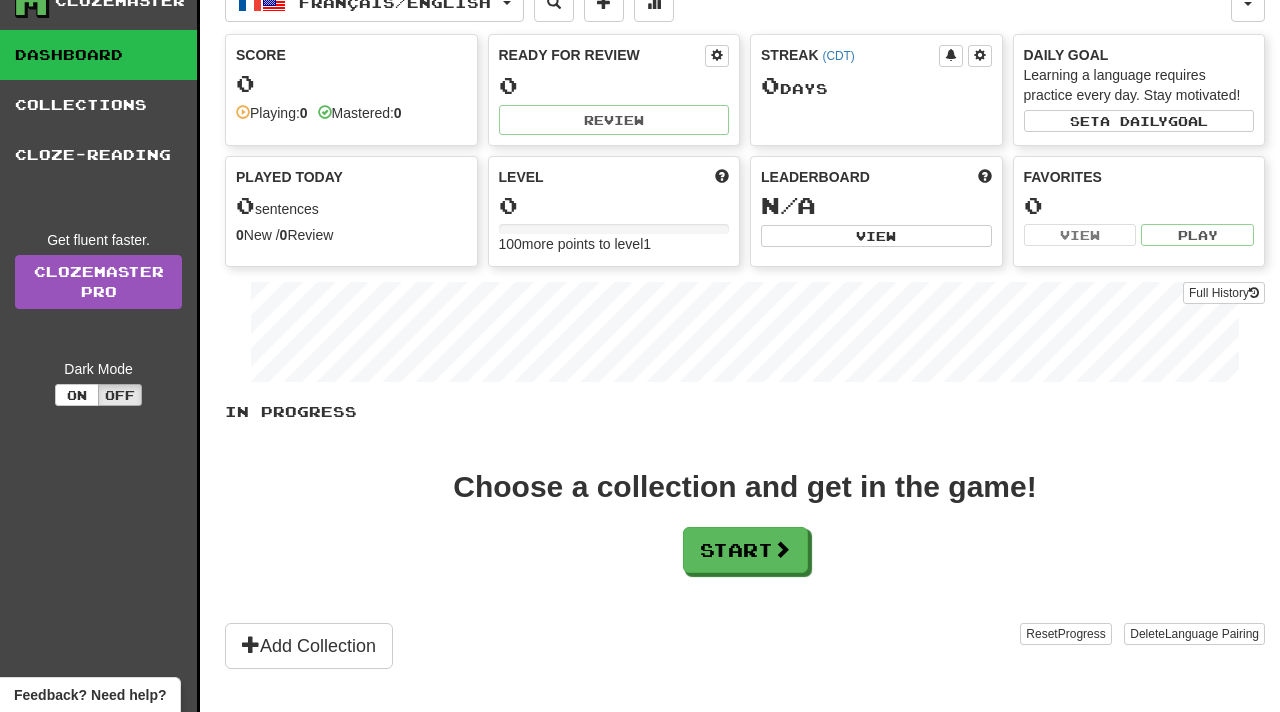 scroll, scrollTop: 0, scrollLeft: 0, axis: both 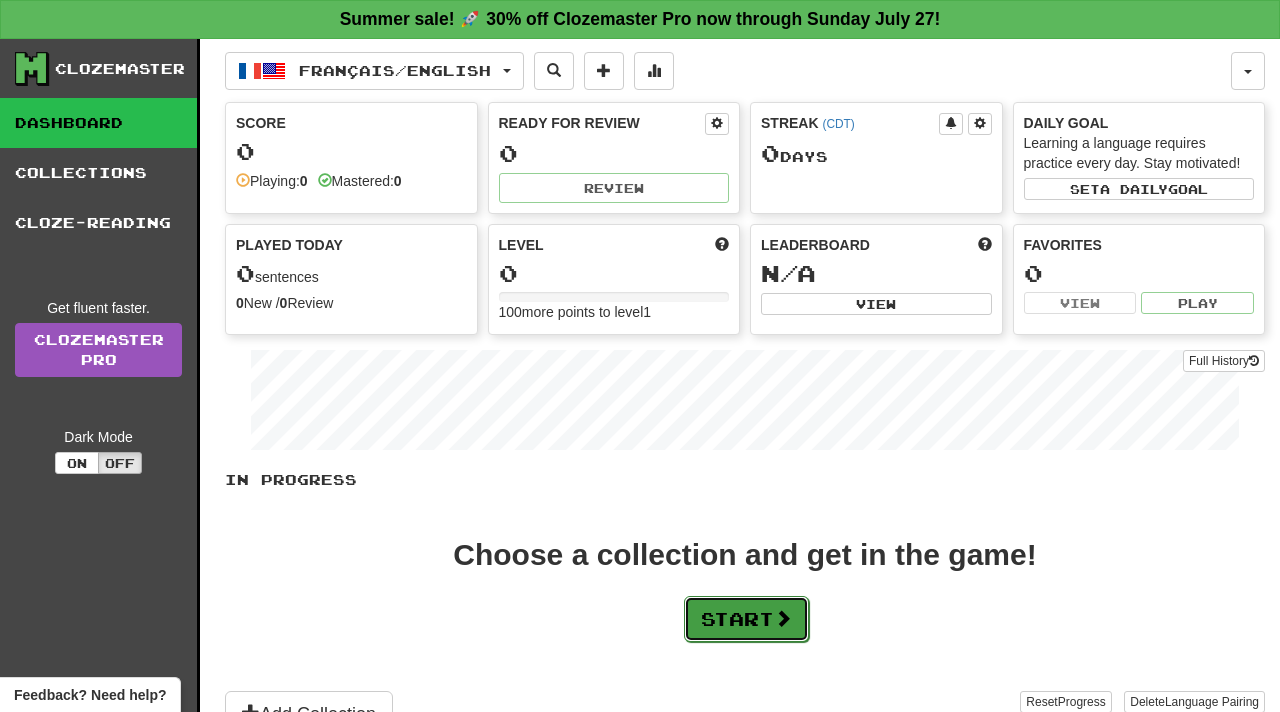 click on "Start" at bounding box center [746, 619] 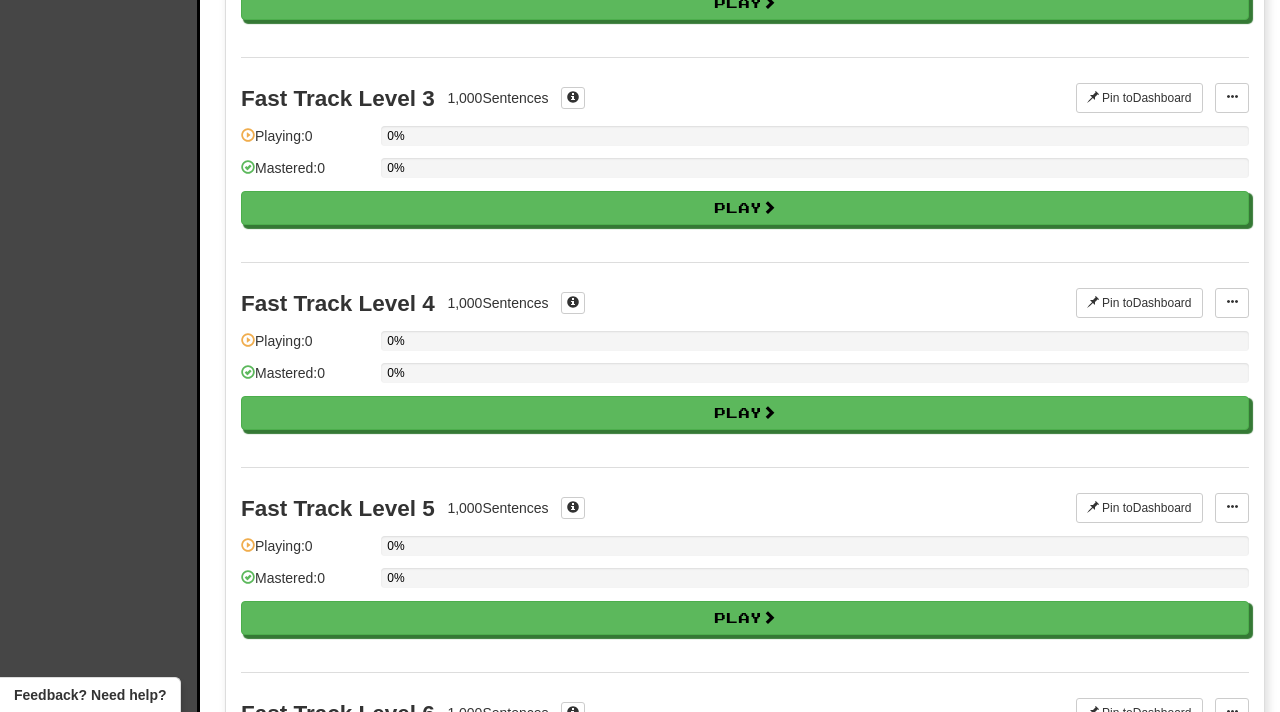 scroll, scrollTop: 0, scrollLeft: 0, axis: both 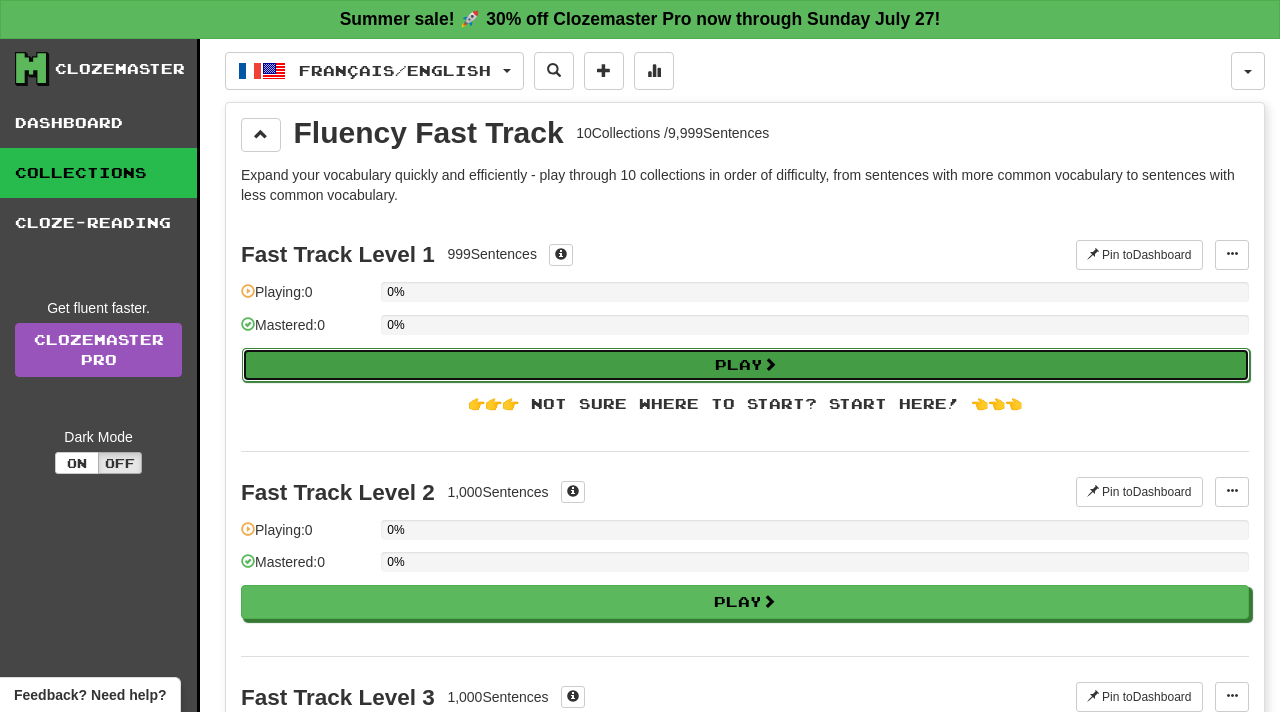 click on "Play" at bounding box center (746, 365) 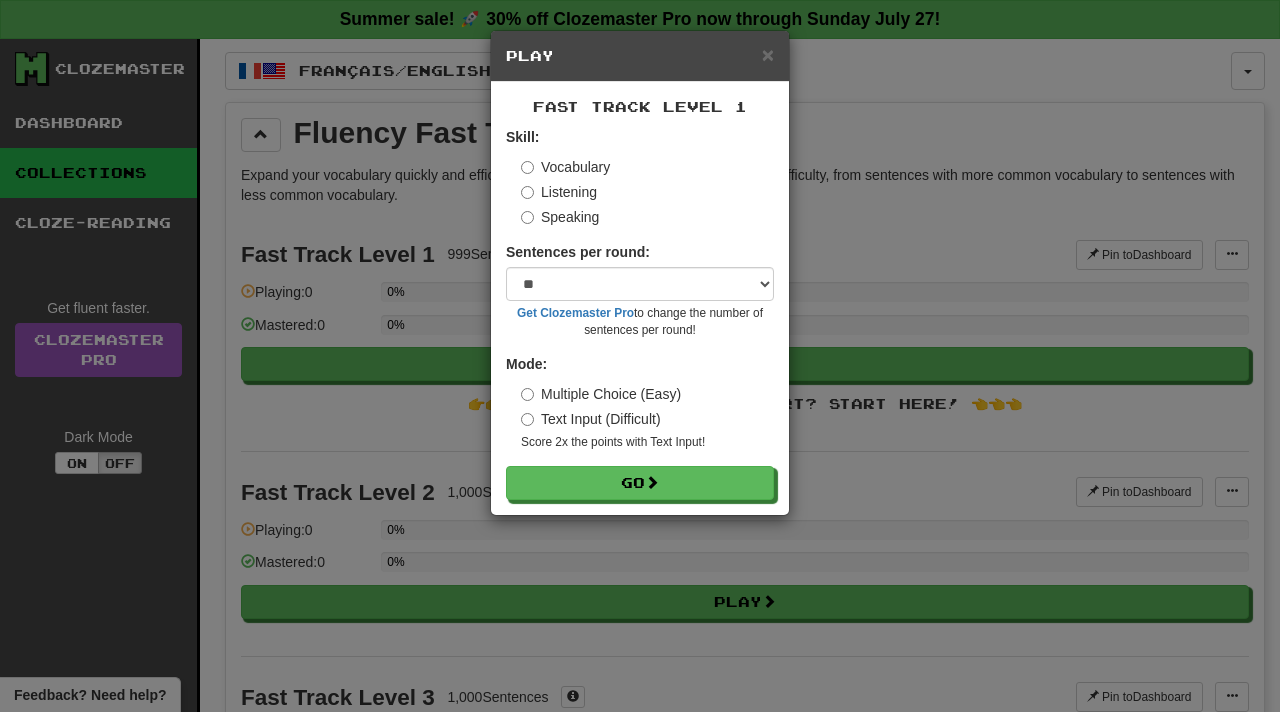 click on "Listening" at bounding box center (559, 192) 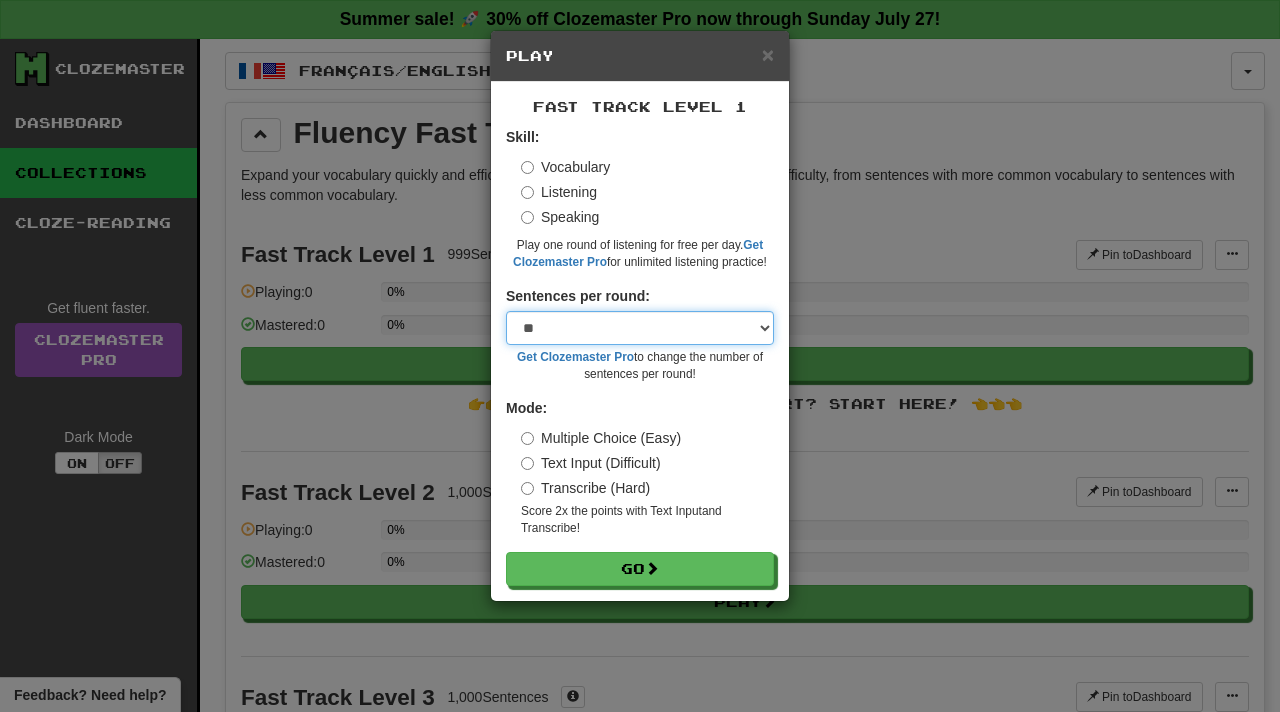 click on "* ** ** ** ** ** *** ********" at bounding box center [640, 328] 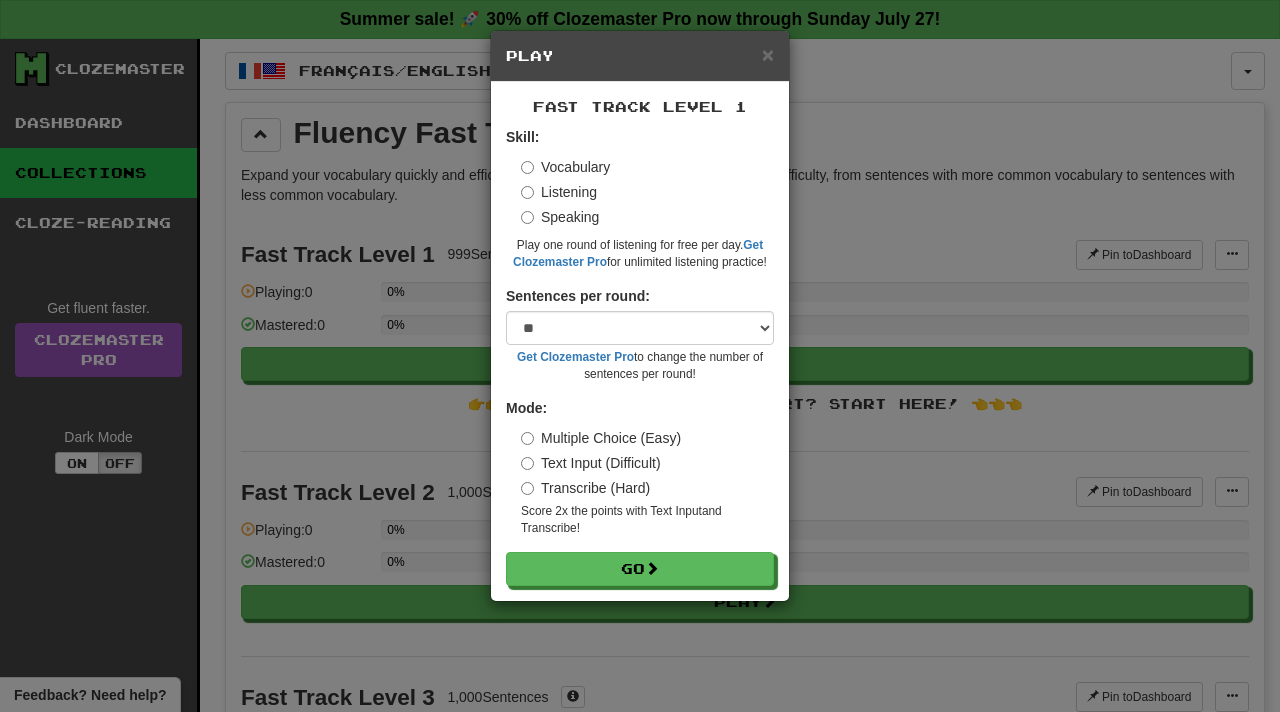 click on "Vocabulary" at bounding box center [565, 167] 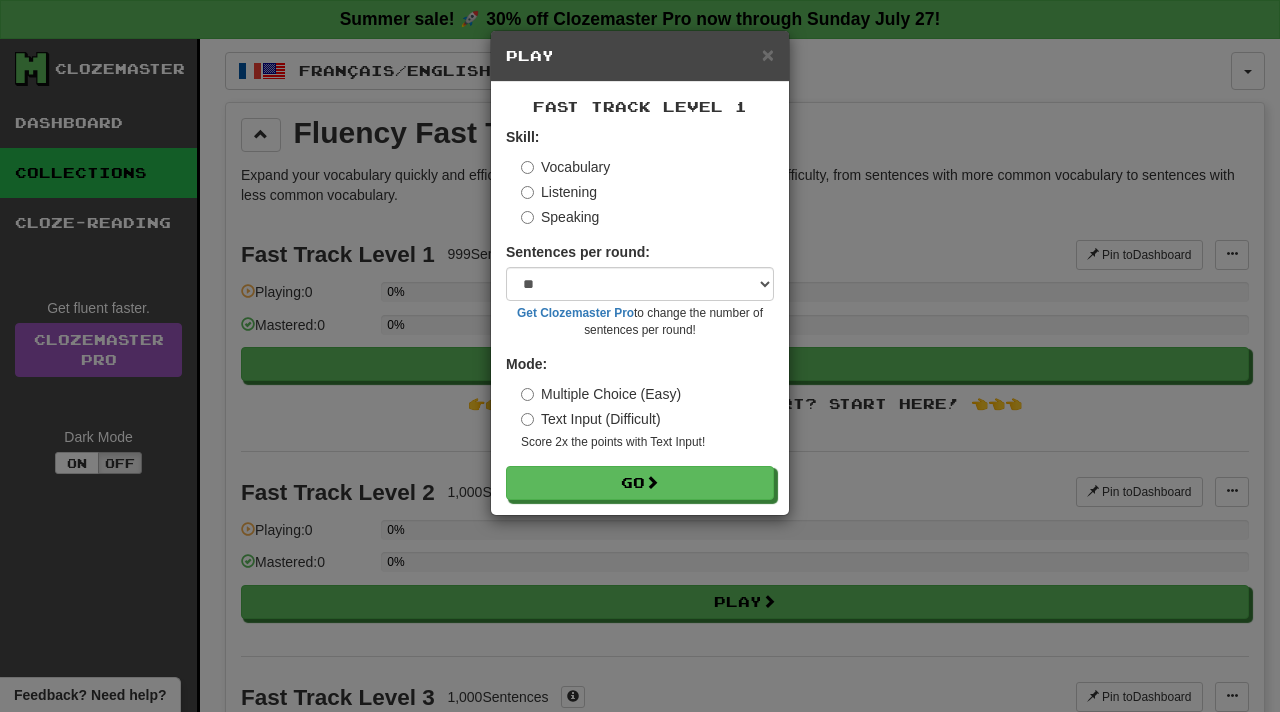click on "Text Input (Difficult)" at bounding box center [591, 419] 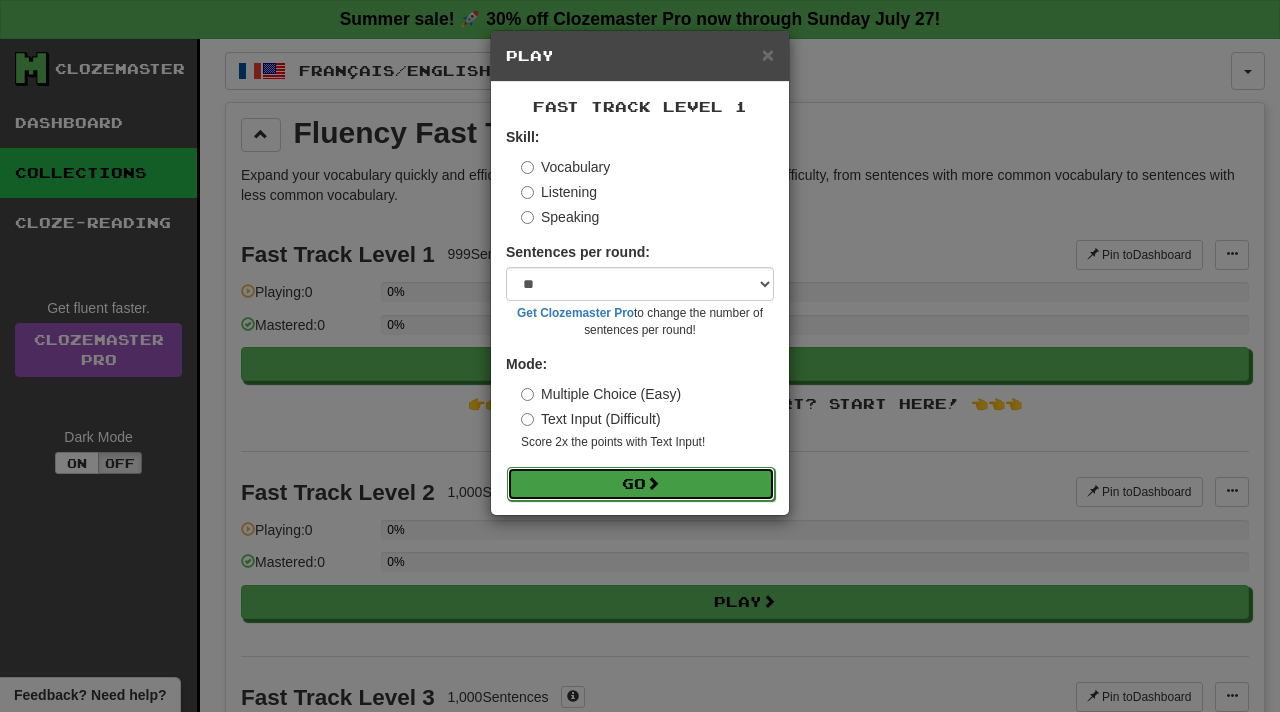 click on "Go" at bounding box center [641, 484] 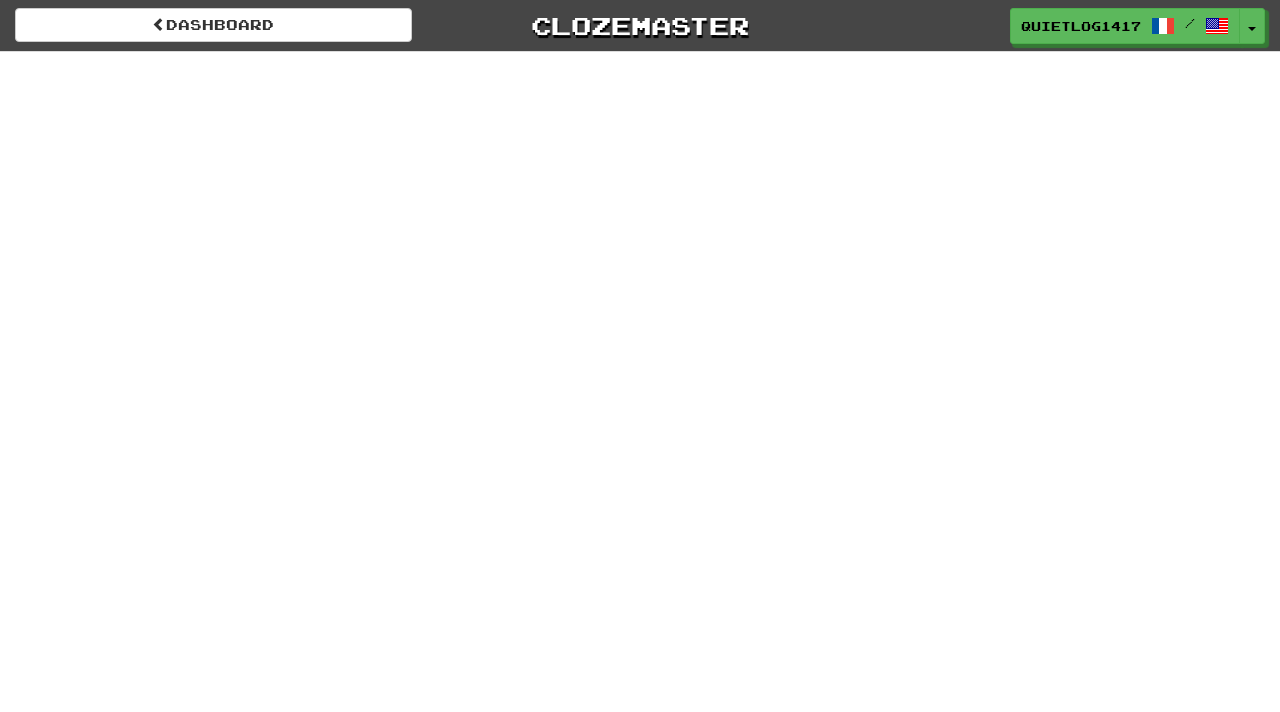 scroll, scrollTop: 0, scrollLeft: 0, axis: both 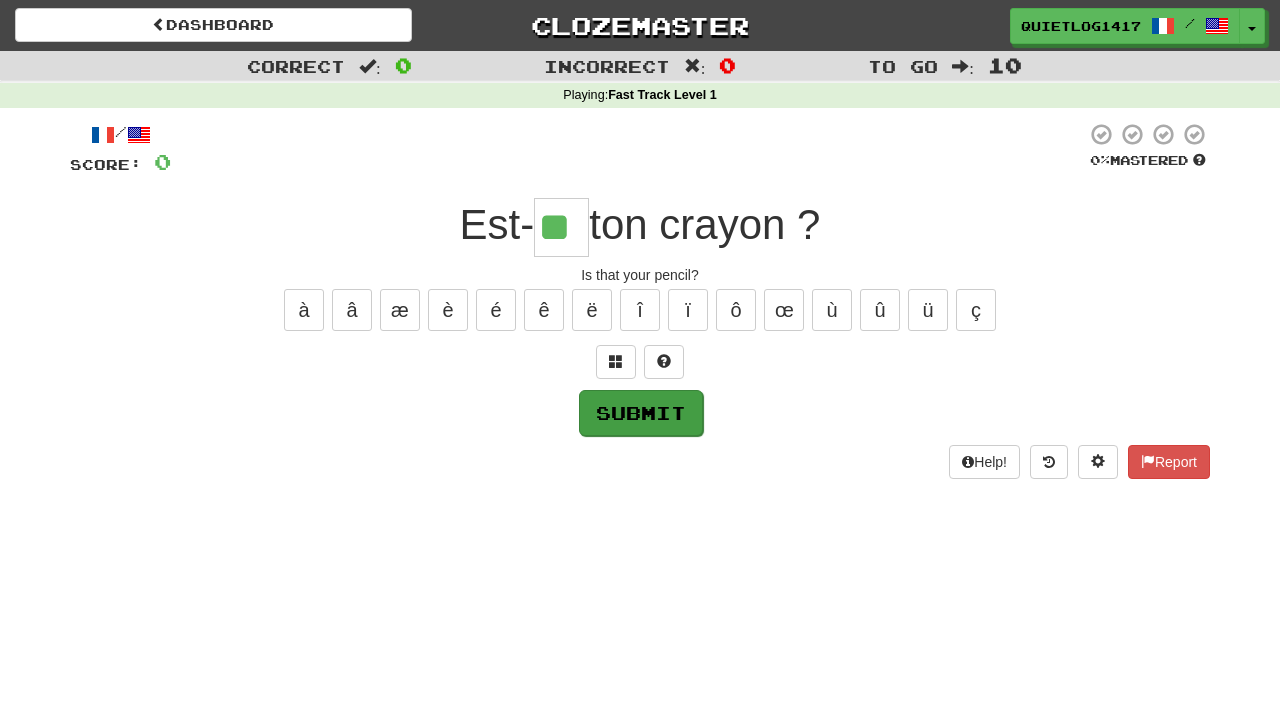 type on "**" 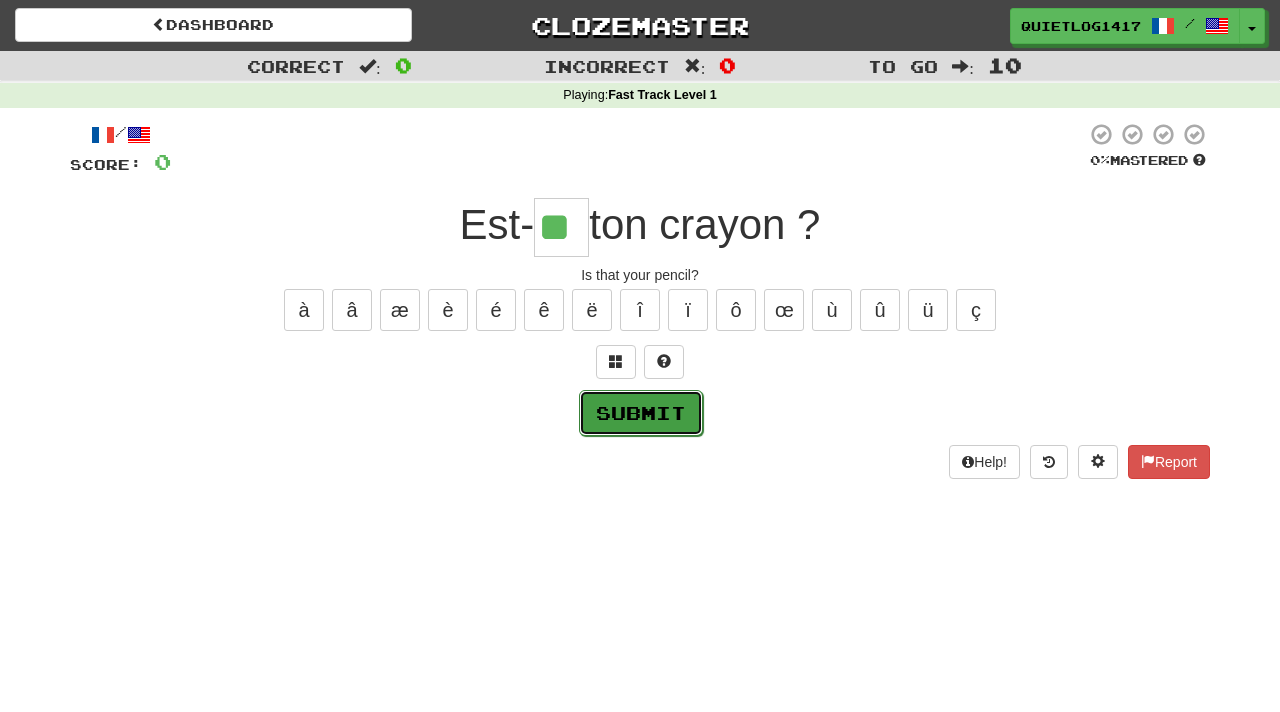 click on "Submit" at bounding box center (641, 413) 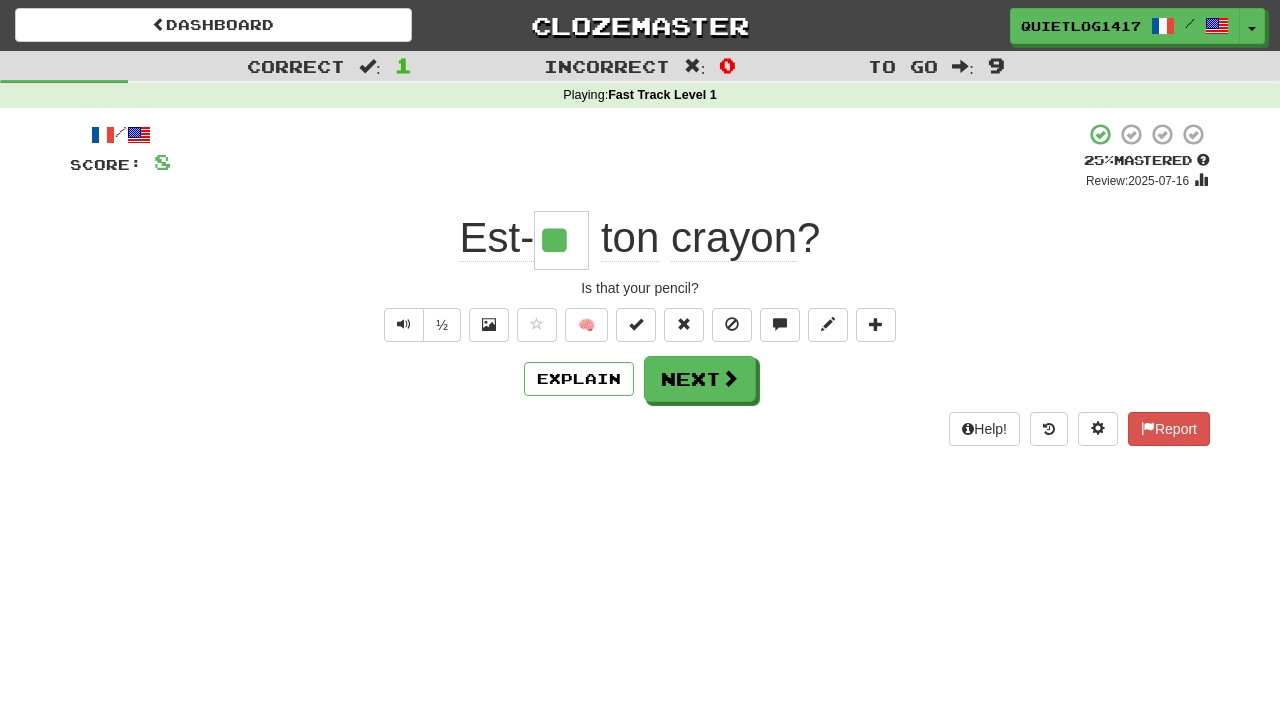 drag, startPoint x: 824, startPoint y: 247, endPoint x: 437, endPoint y: 224, distance: 387.68286 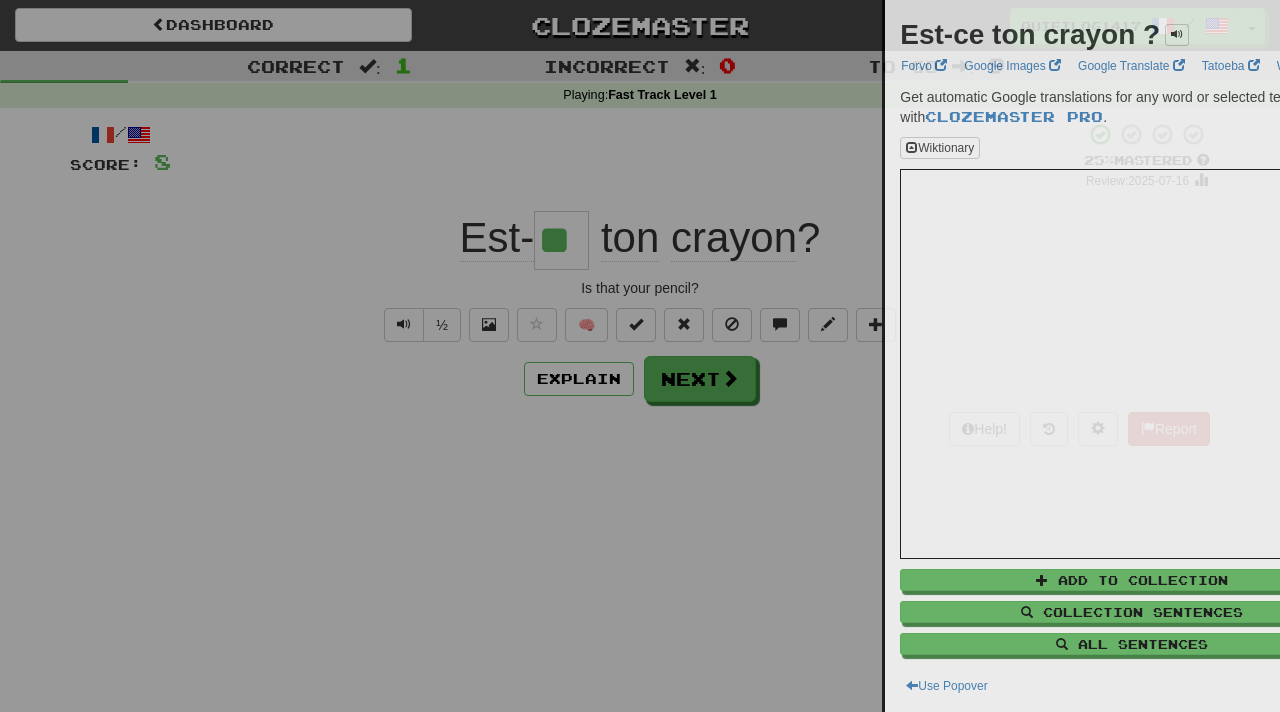 copy on "Est-   ton   crayon  ?" 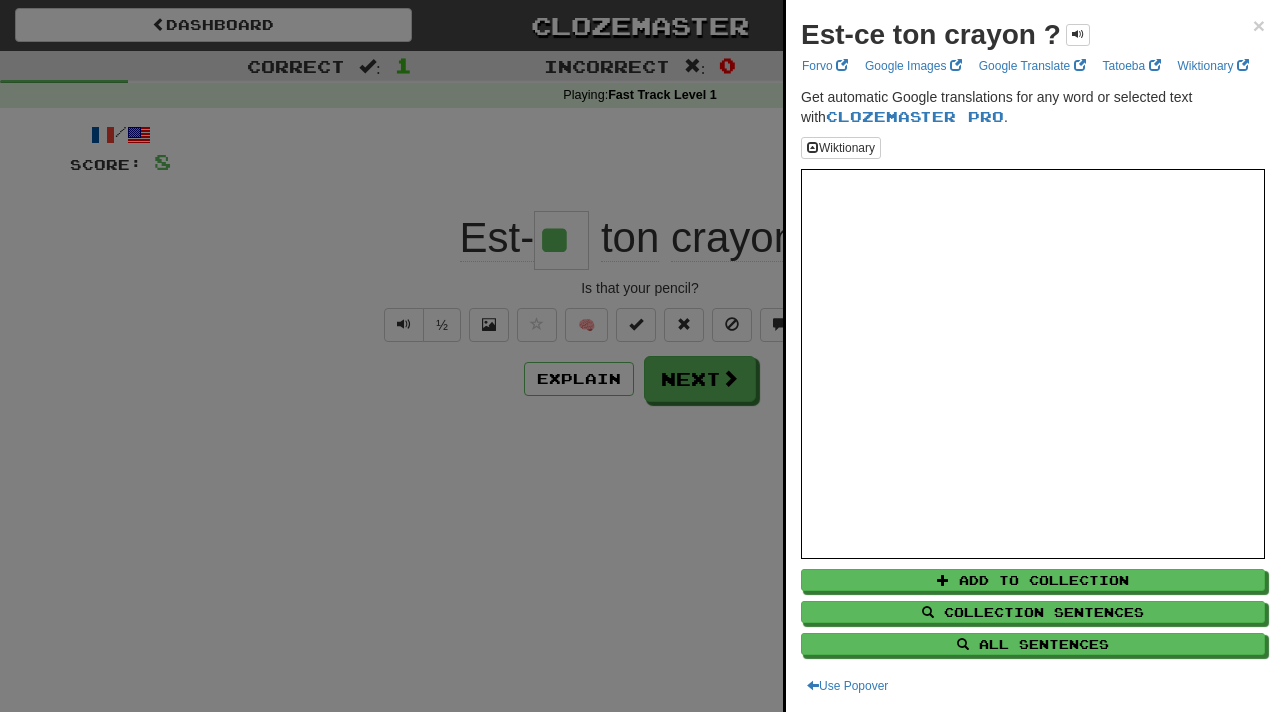 click at bounding box center [640, 356] 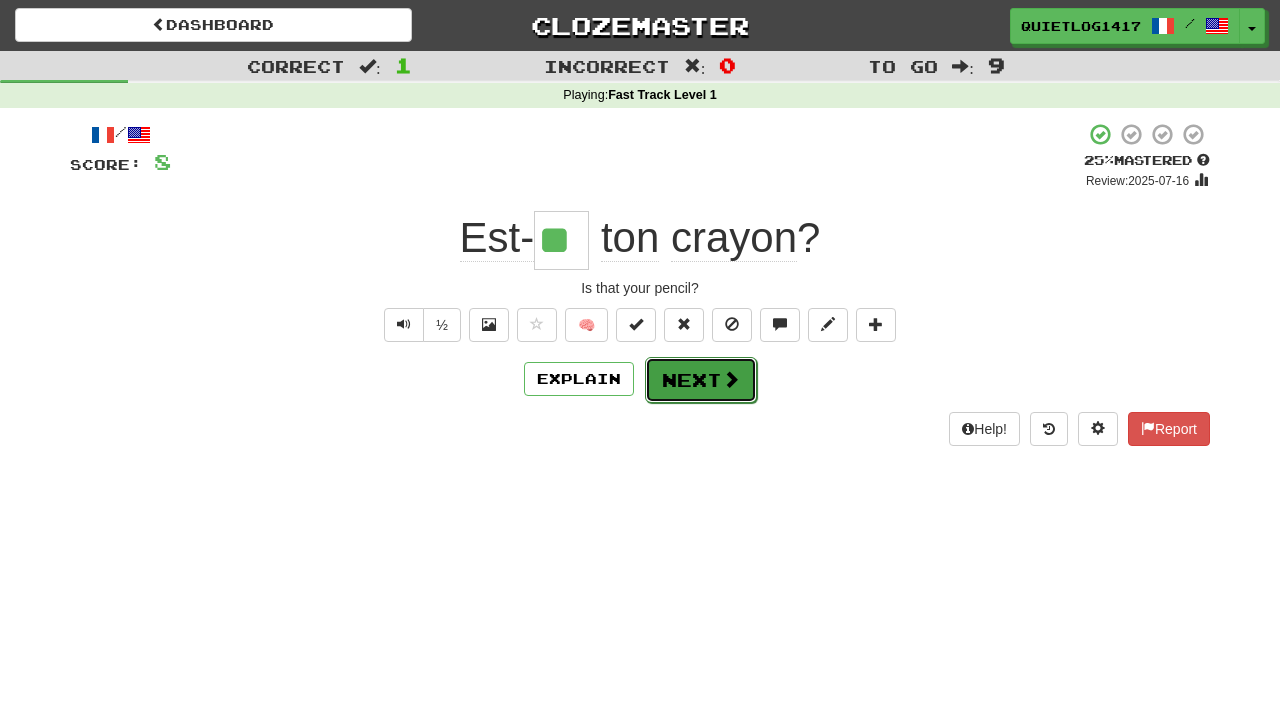 click on "Next" at bounding box center [701, 380] 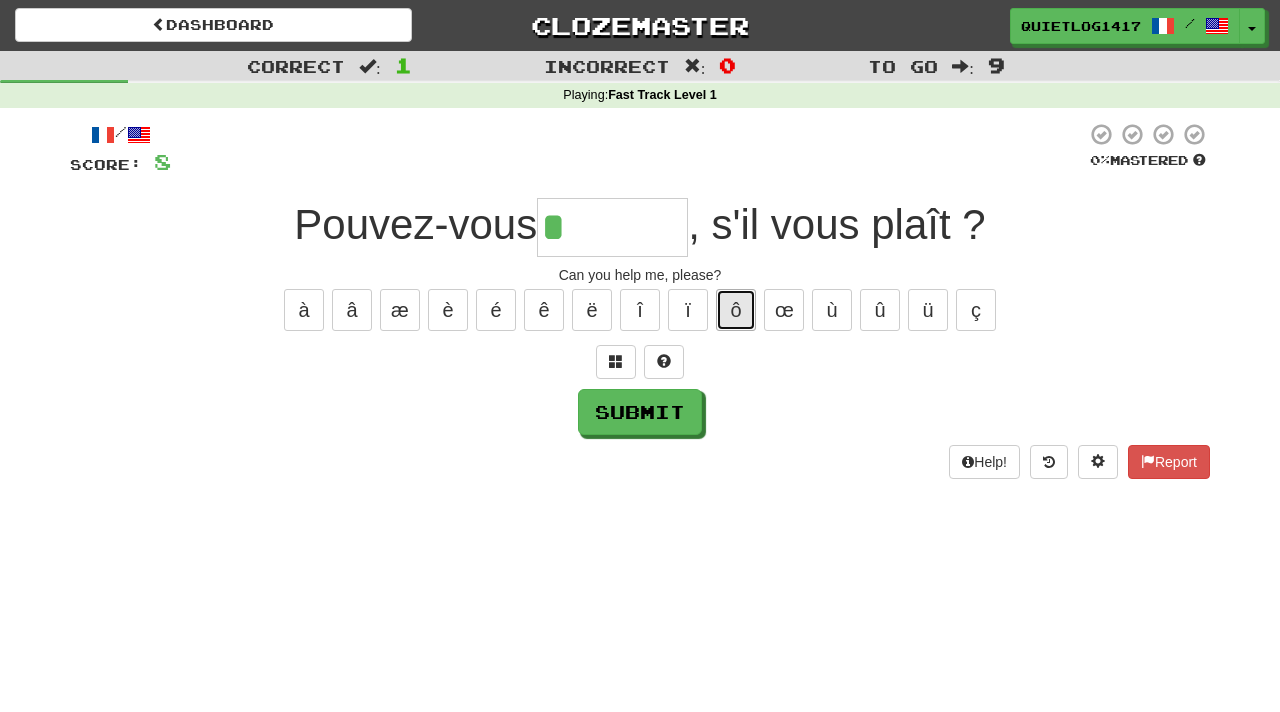 click on "ô" at bounding box center (736, 310) 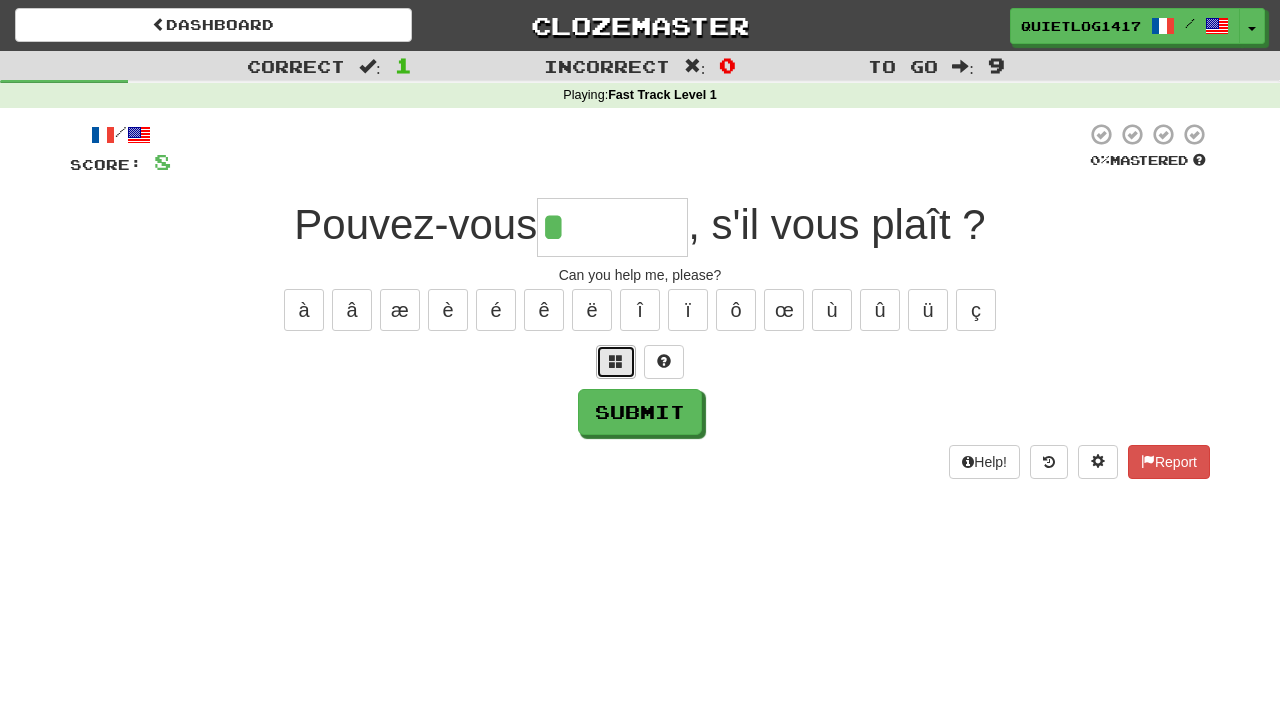 click at bounding box center [616, 361] 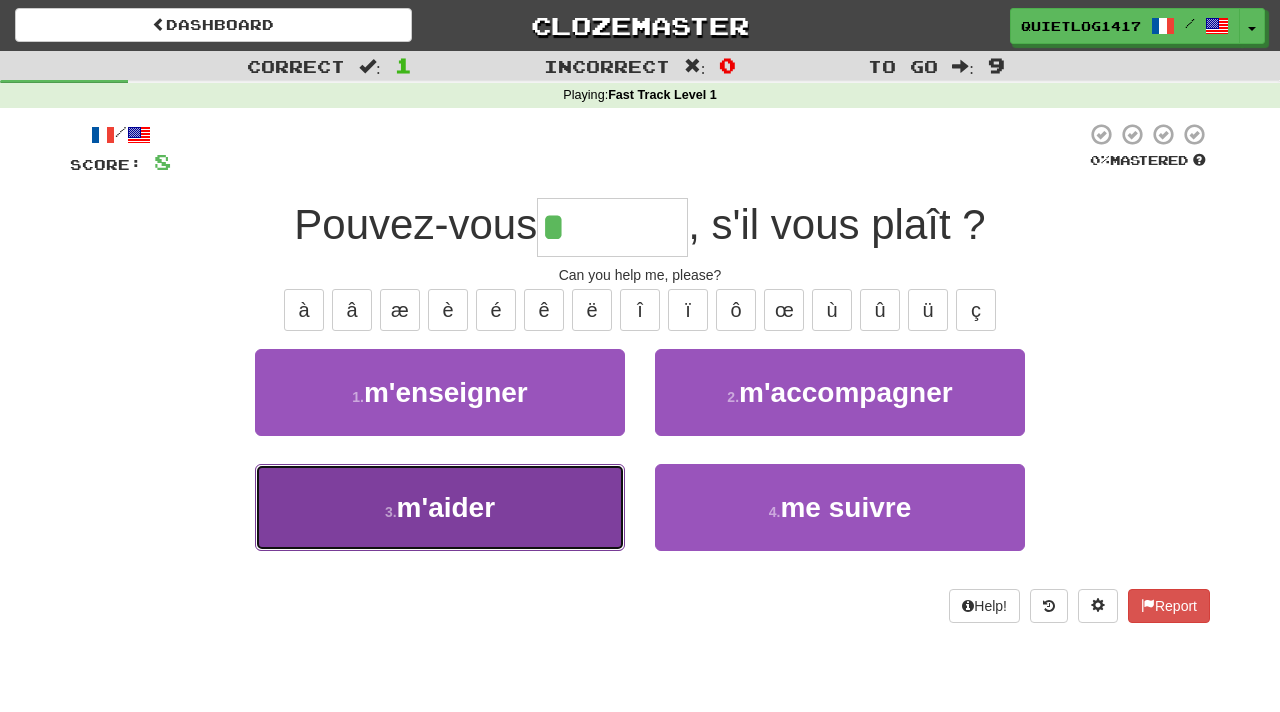 click on "3 .  m'aider" at bounding box center (440, 507) 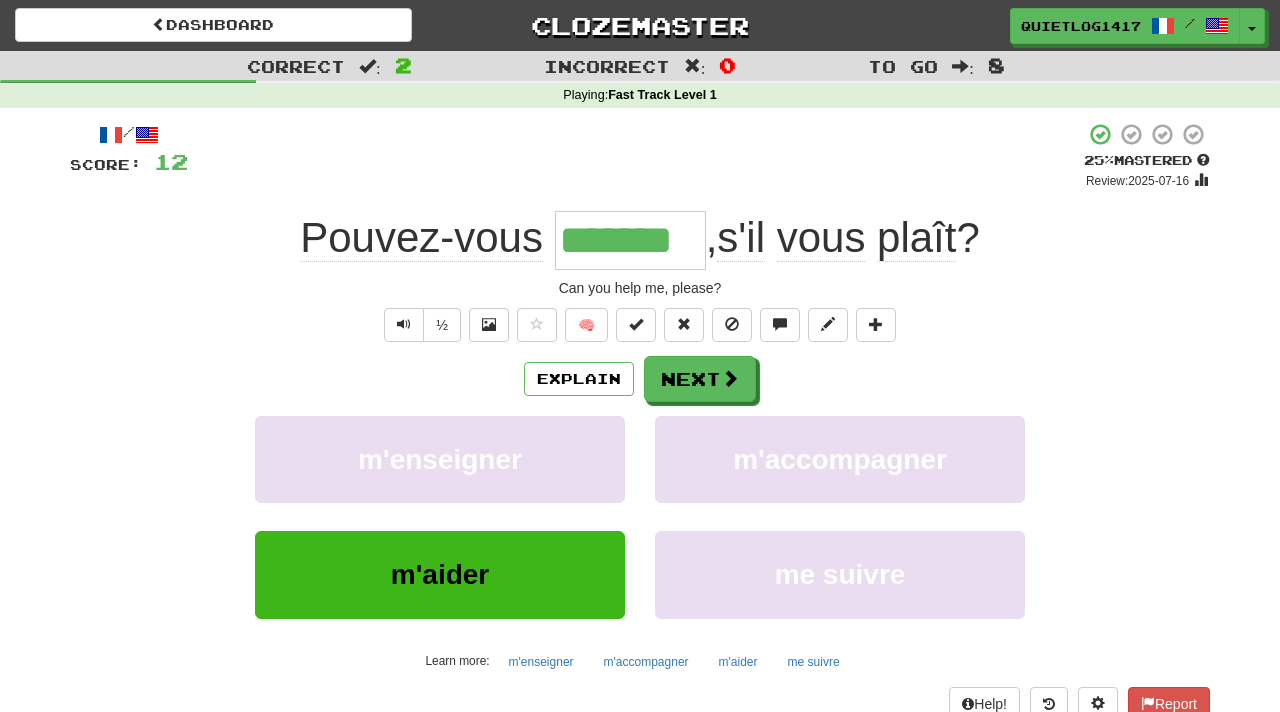 click on "Pouvez-vous" 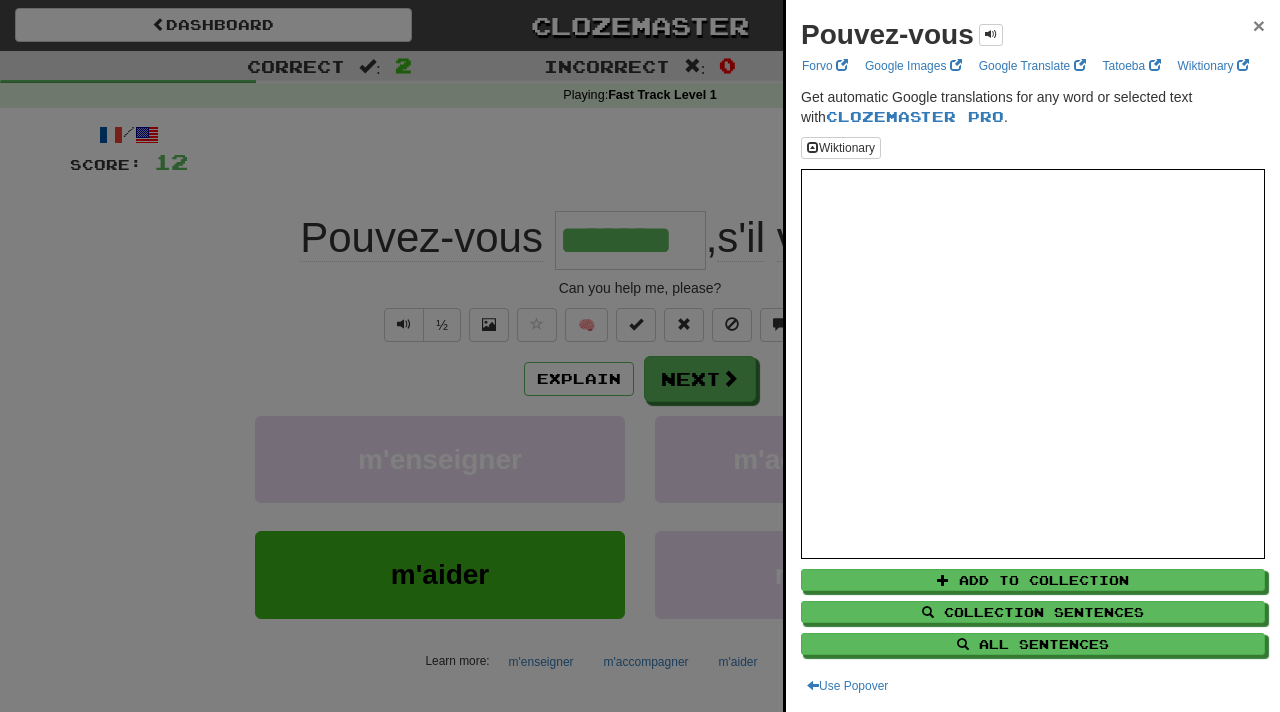 click on "×" at bounding box center [1259, 25] 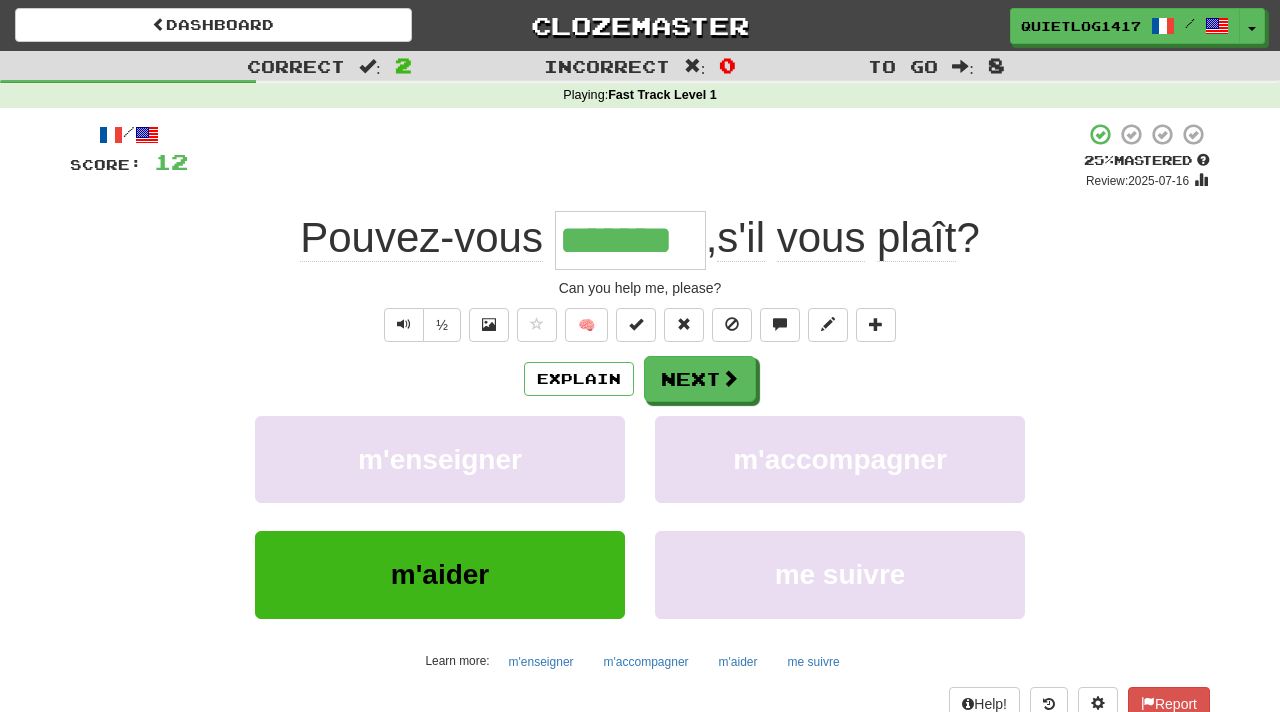 click on "*******" at bounding box center [630, 240] 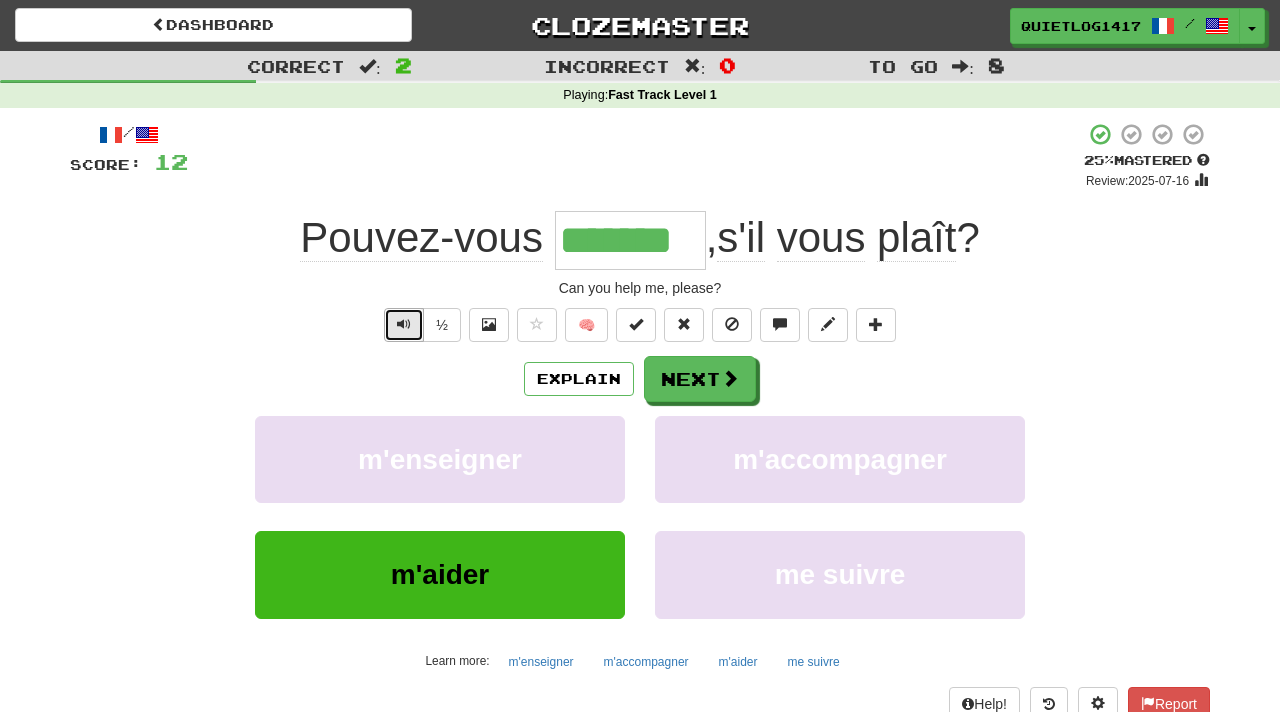 click at bounding box center (404, 325) 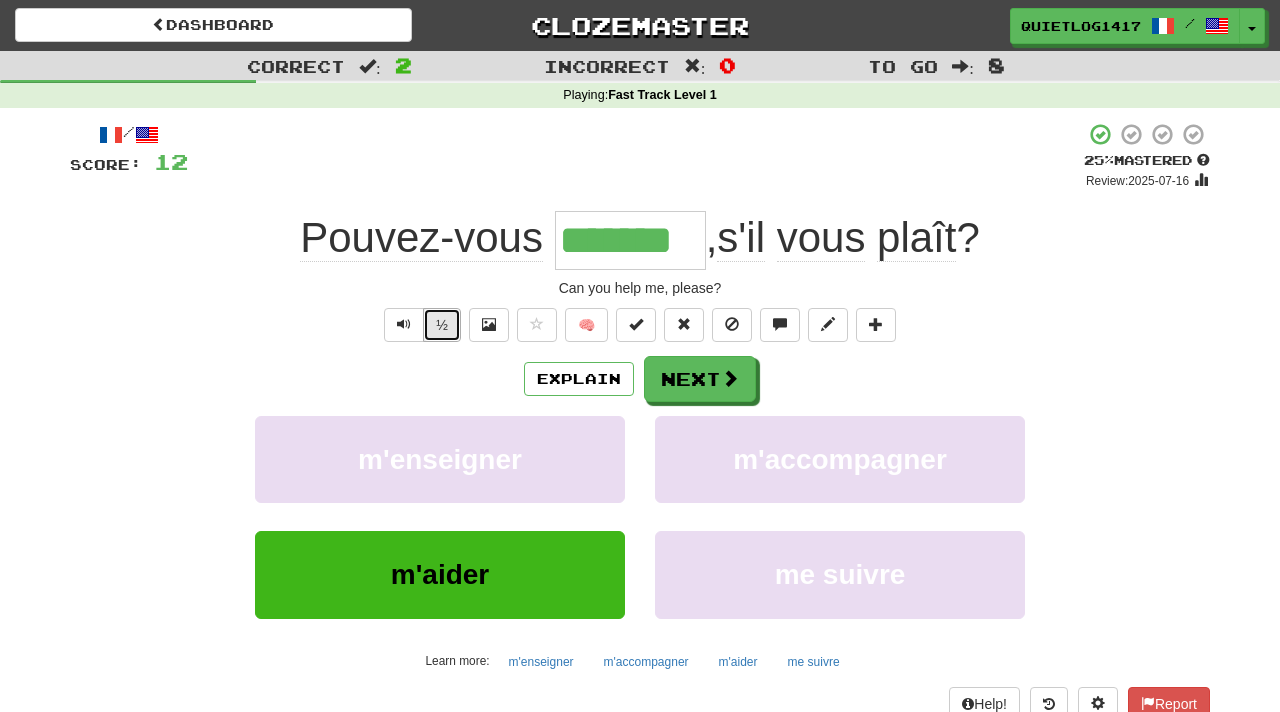 click on "½" at bounding box center [442, 325] 